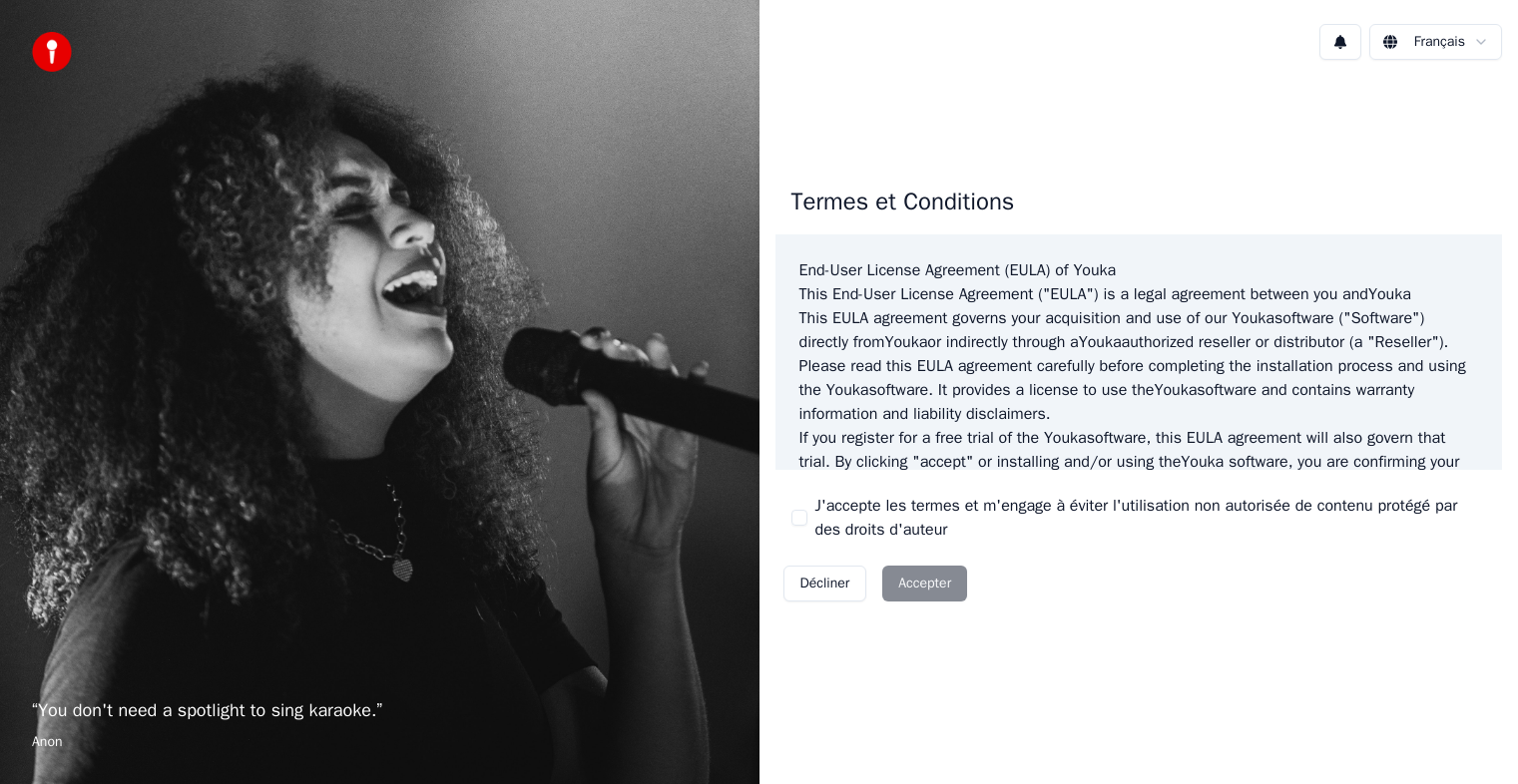 scroll, scrollTop: 0, scrollLeft: 0, axis: both 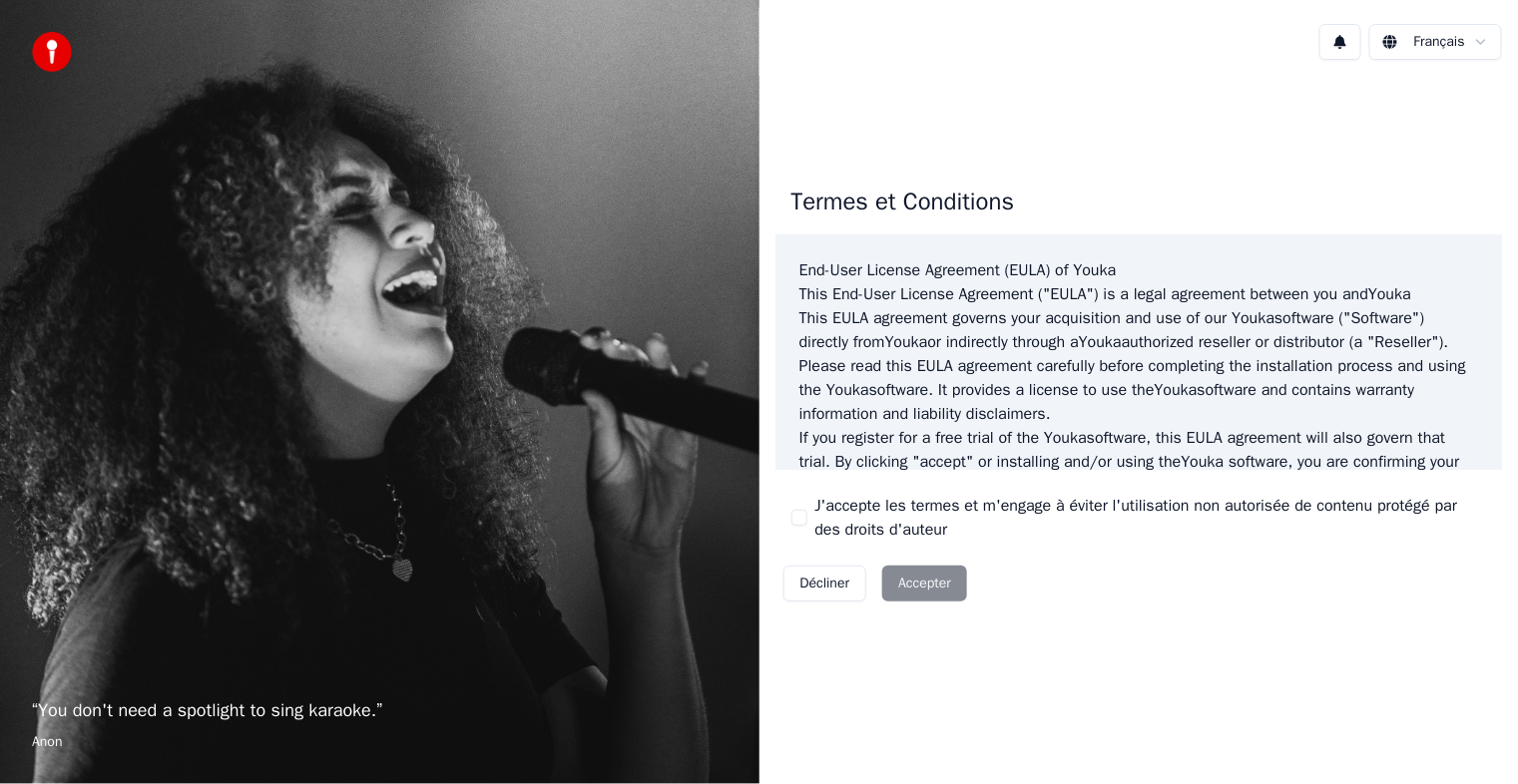 click on "J'accepte les termes et m'engage à éviter l'utilisation non autorisée de contenu protégé par des droits d'auteur" at bounding box center [1151, 518] 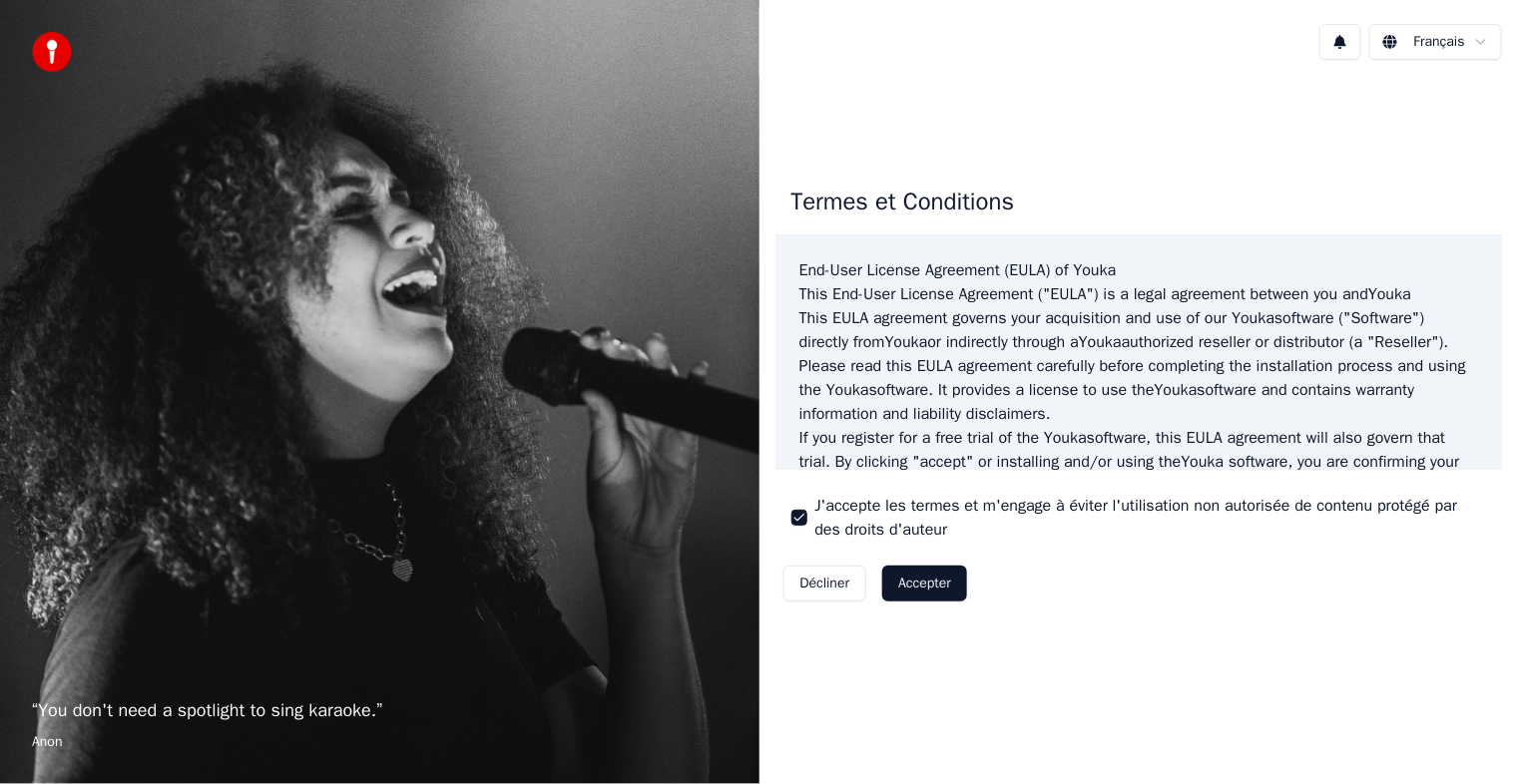 click on "Accepter" at bounding box center (924, 584) 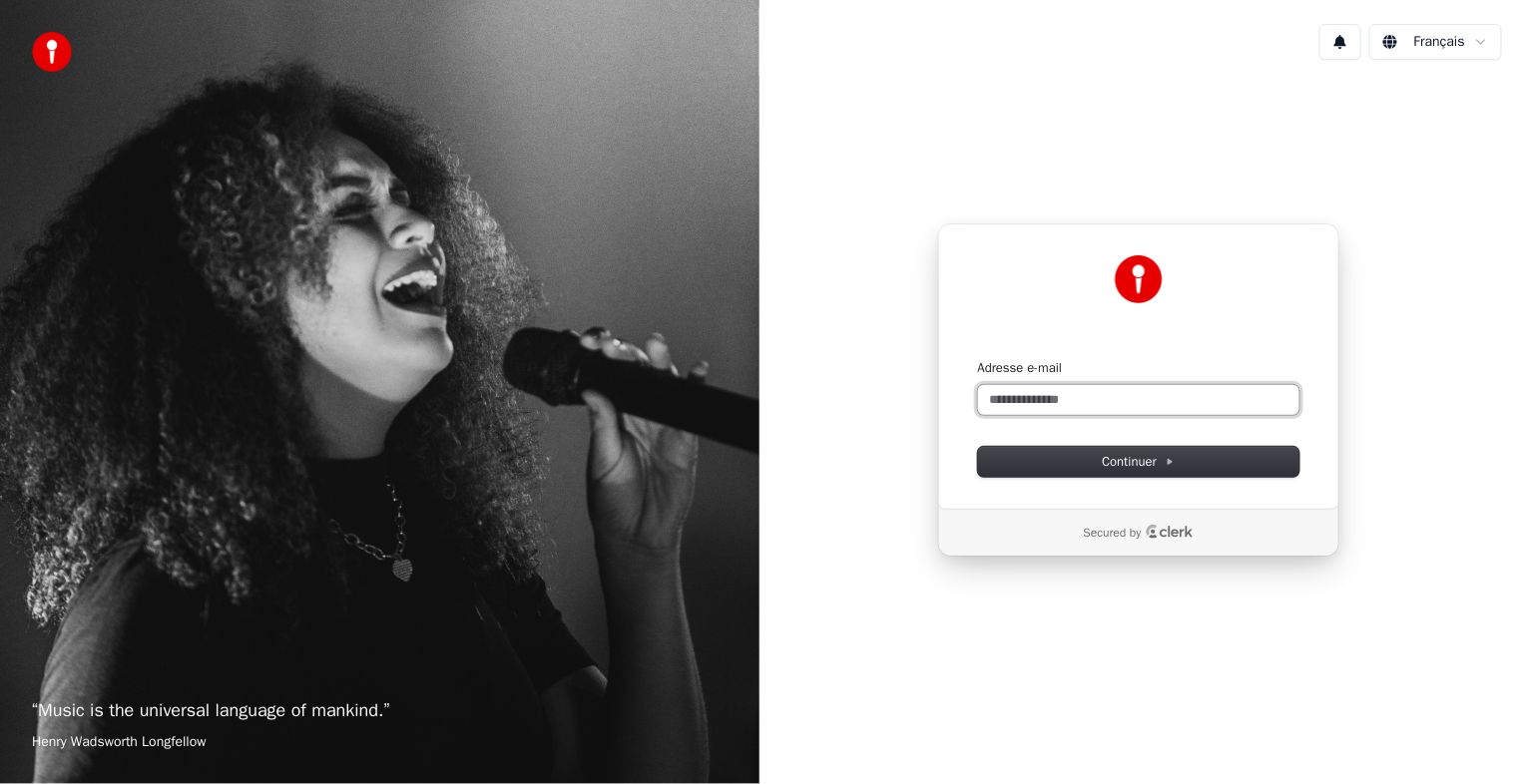 click on "Adresse e-mail" at bounding box center (1139, 400) 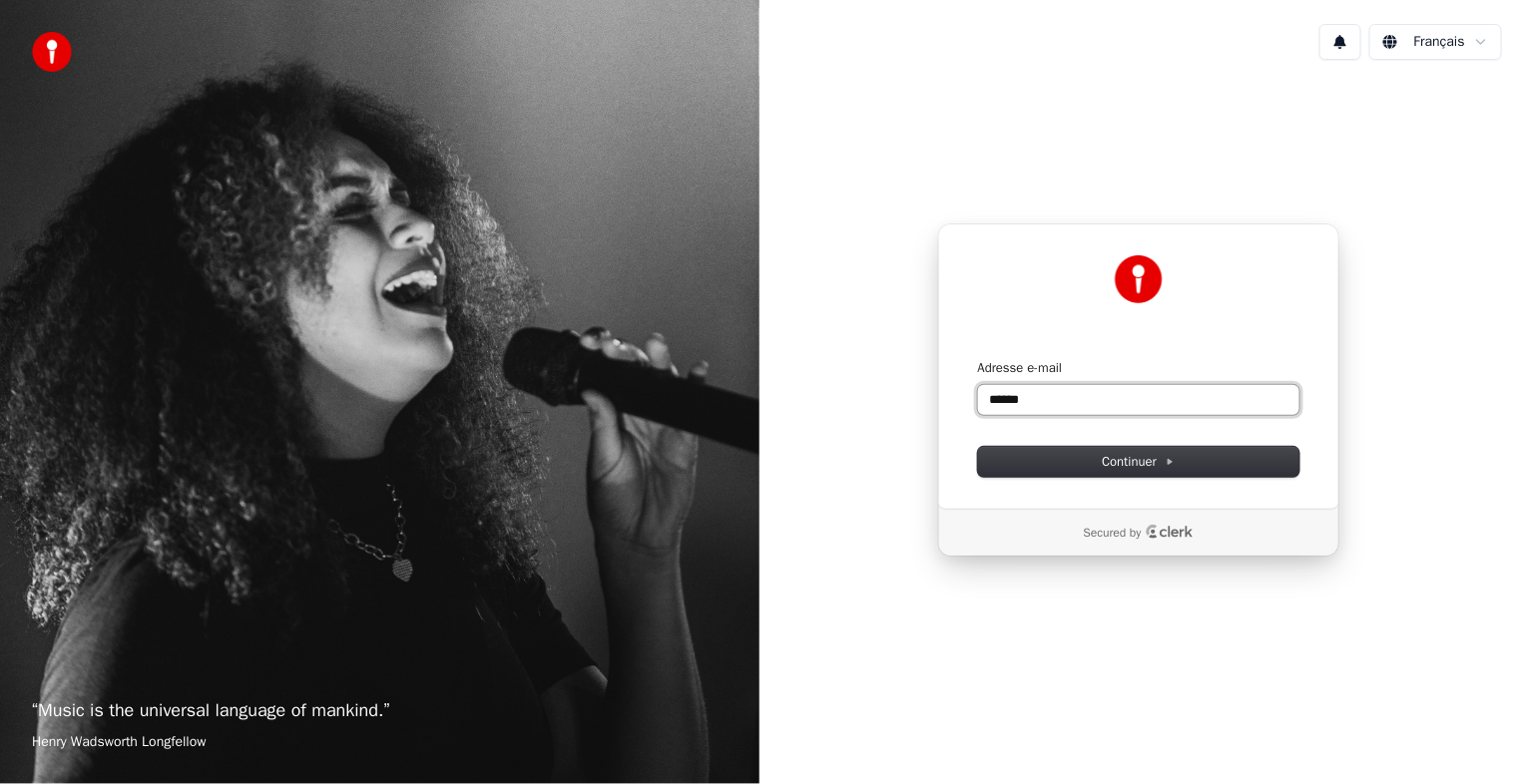 click on "******" at bounding box center (1139, 400) 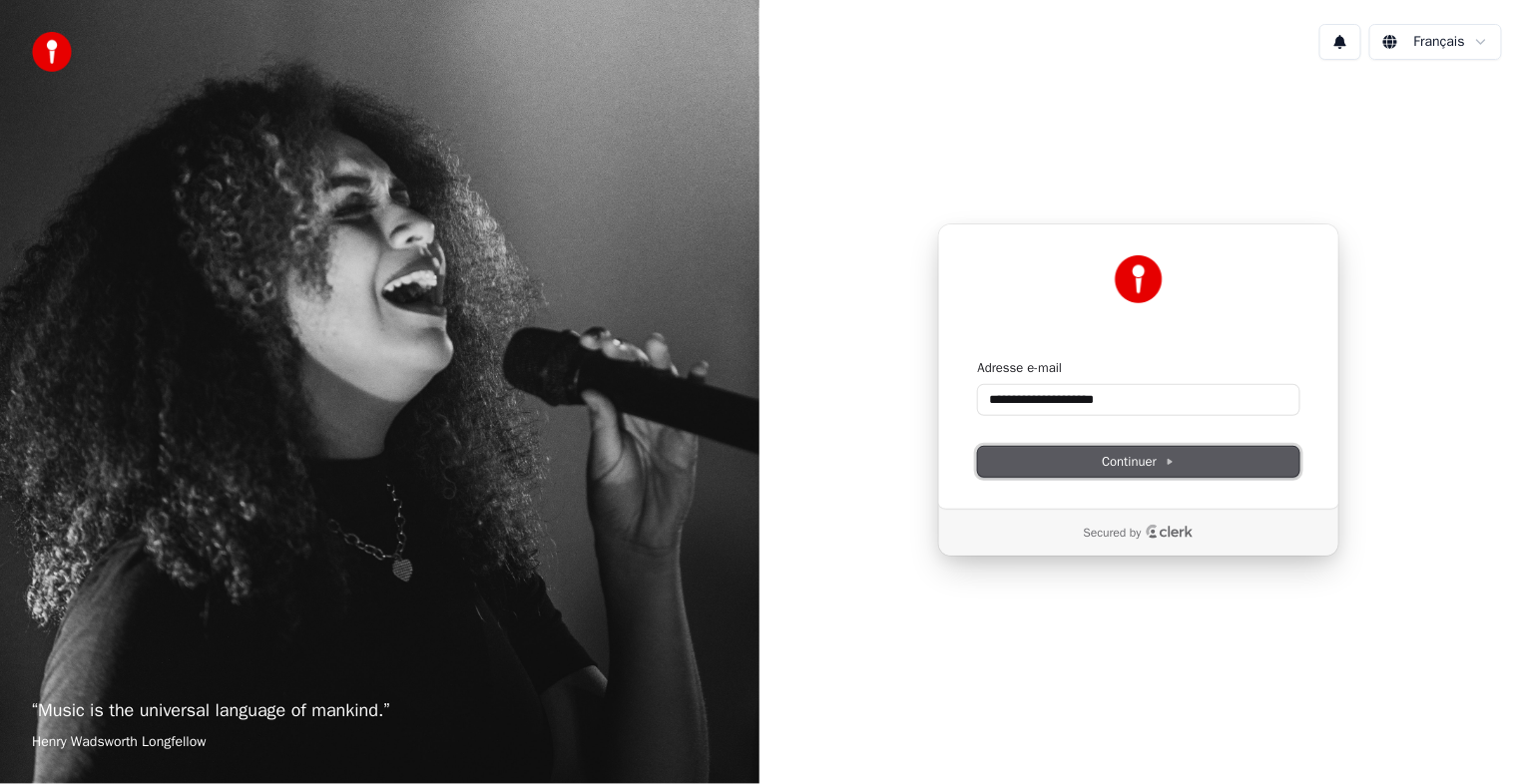 click on "Continuer" at bounding box center [1139, 462] 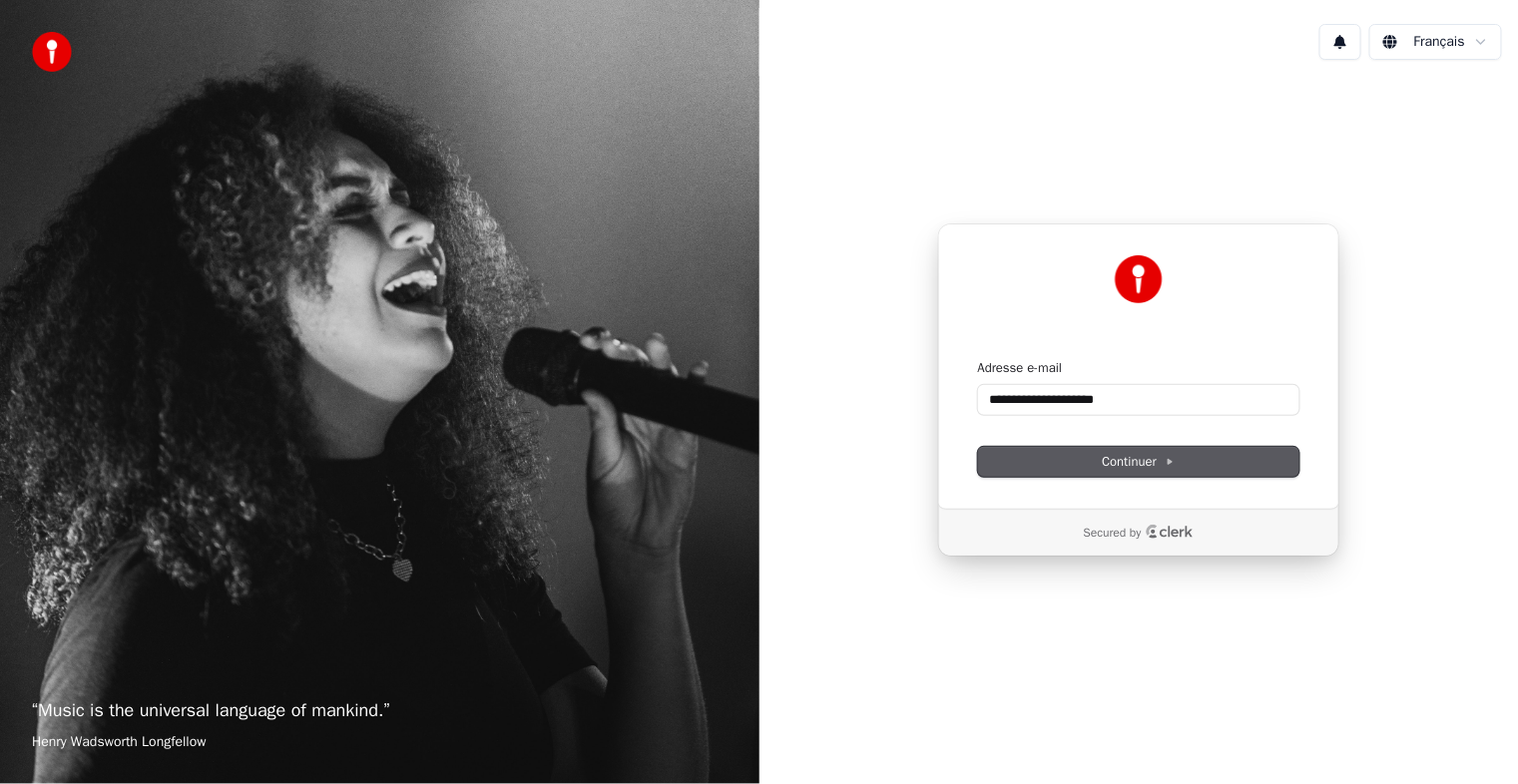 type on "**********" 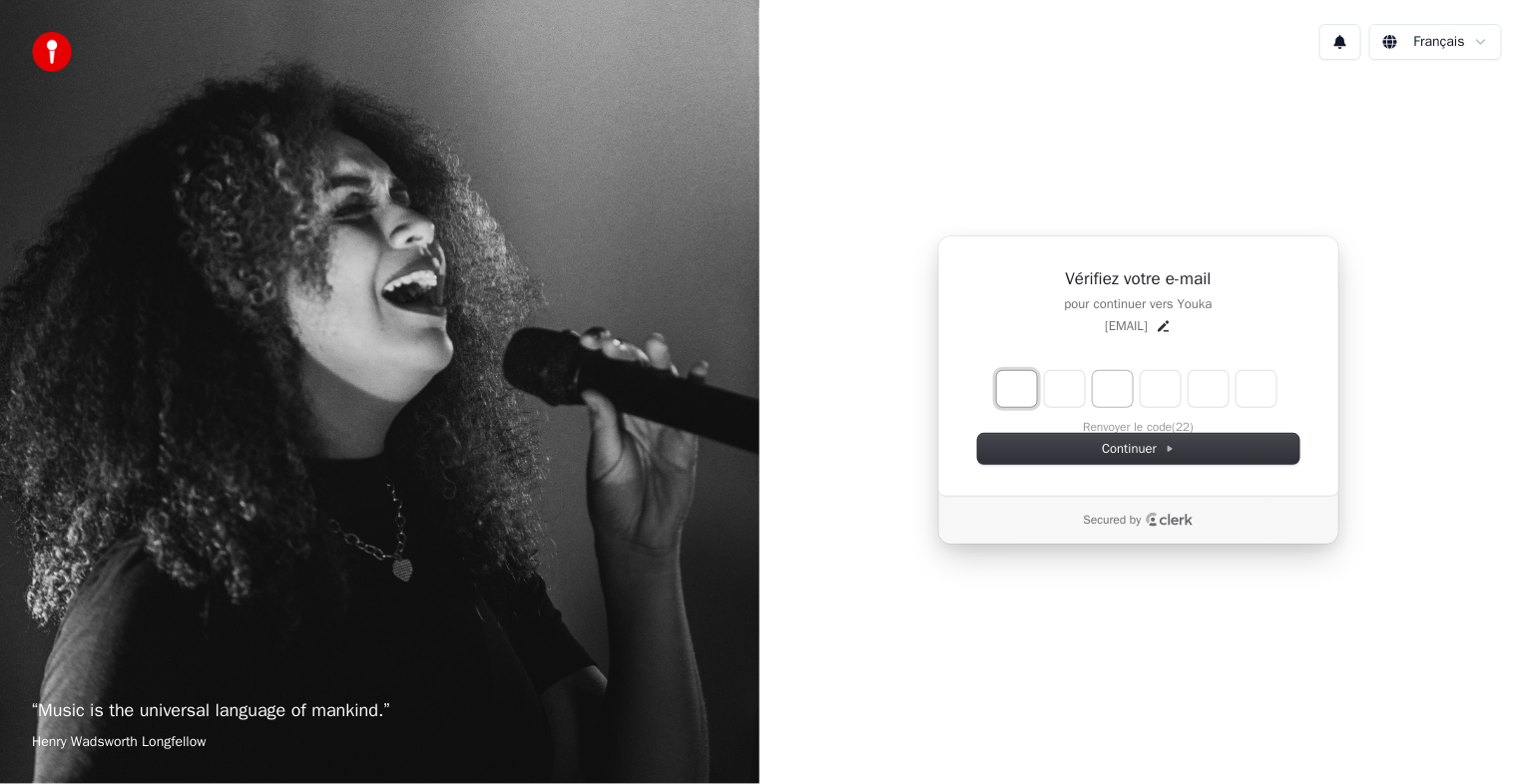 type on "*" 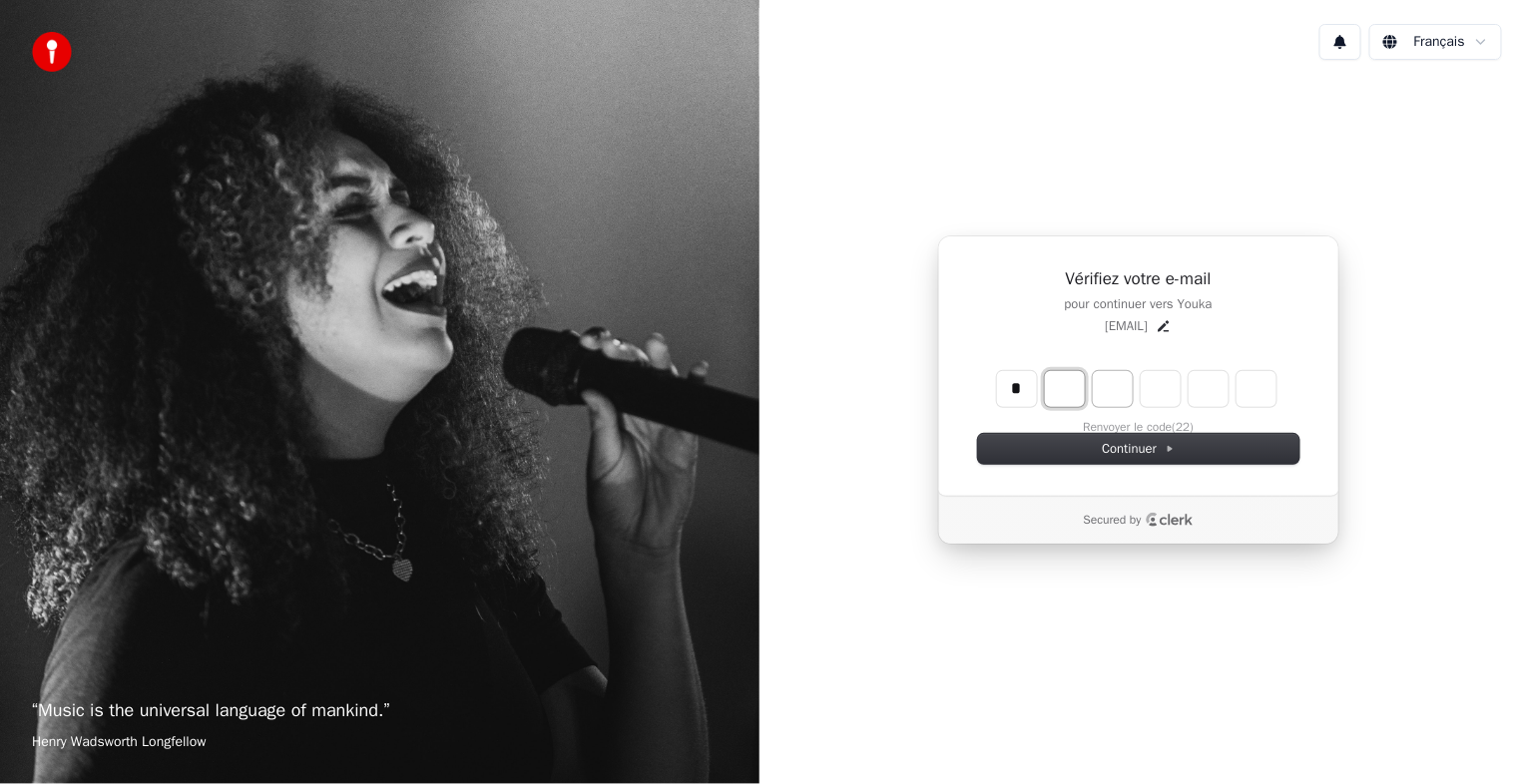 type on "*" 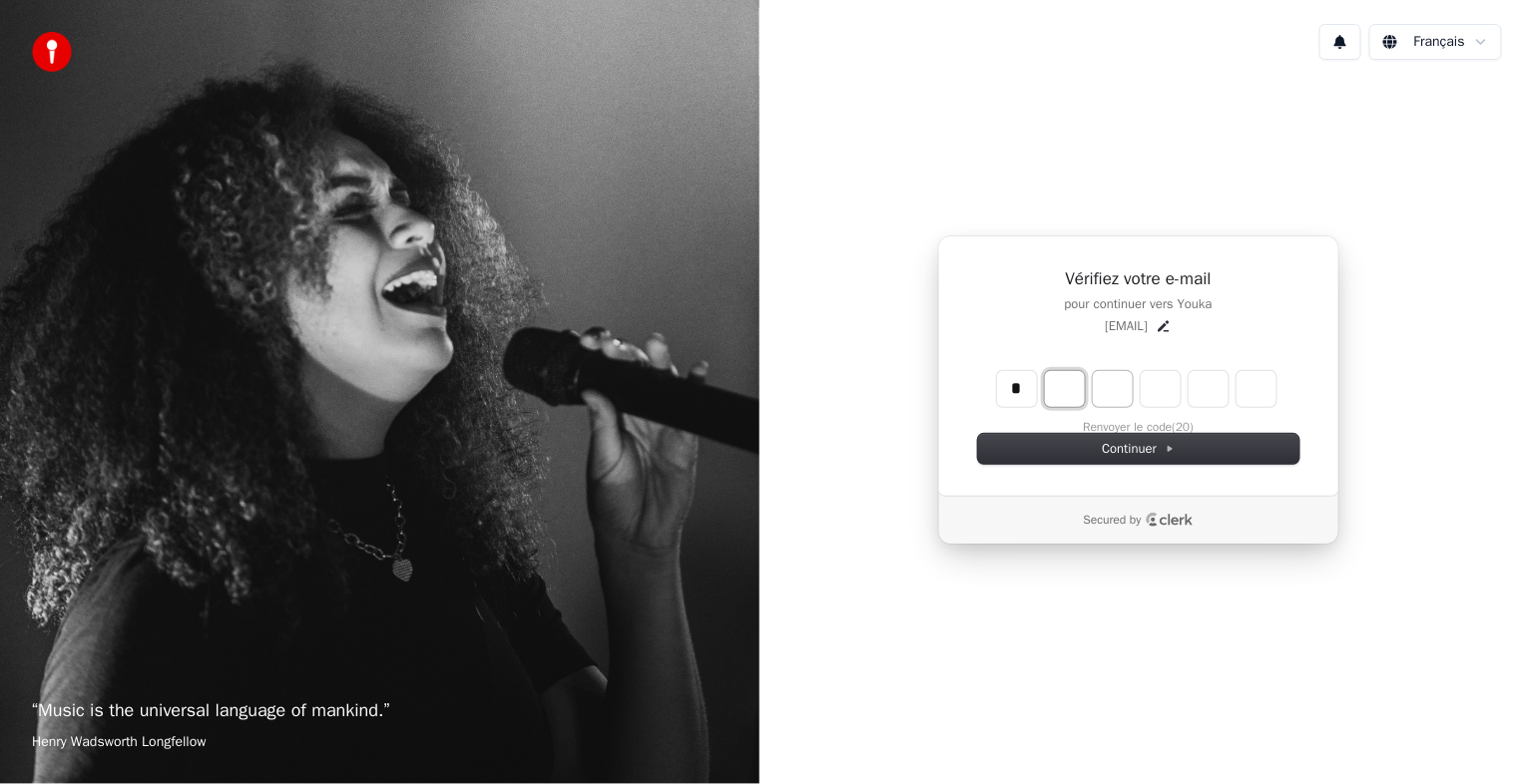 type on "*" 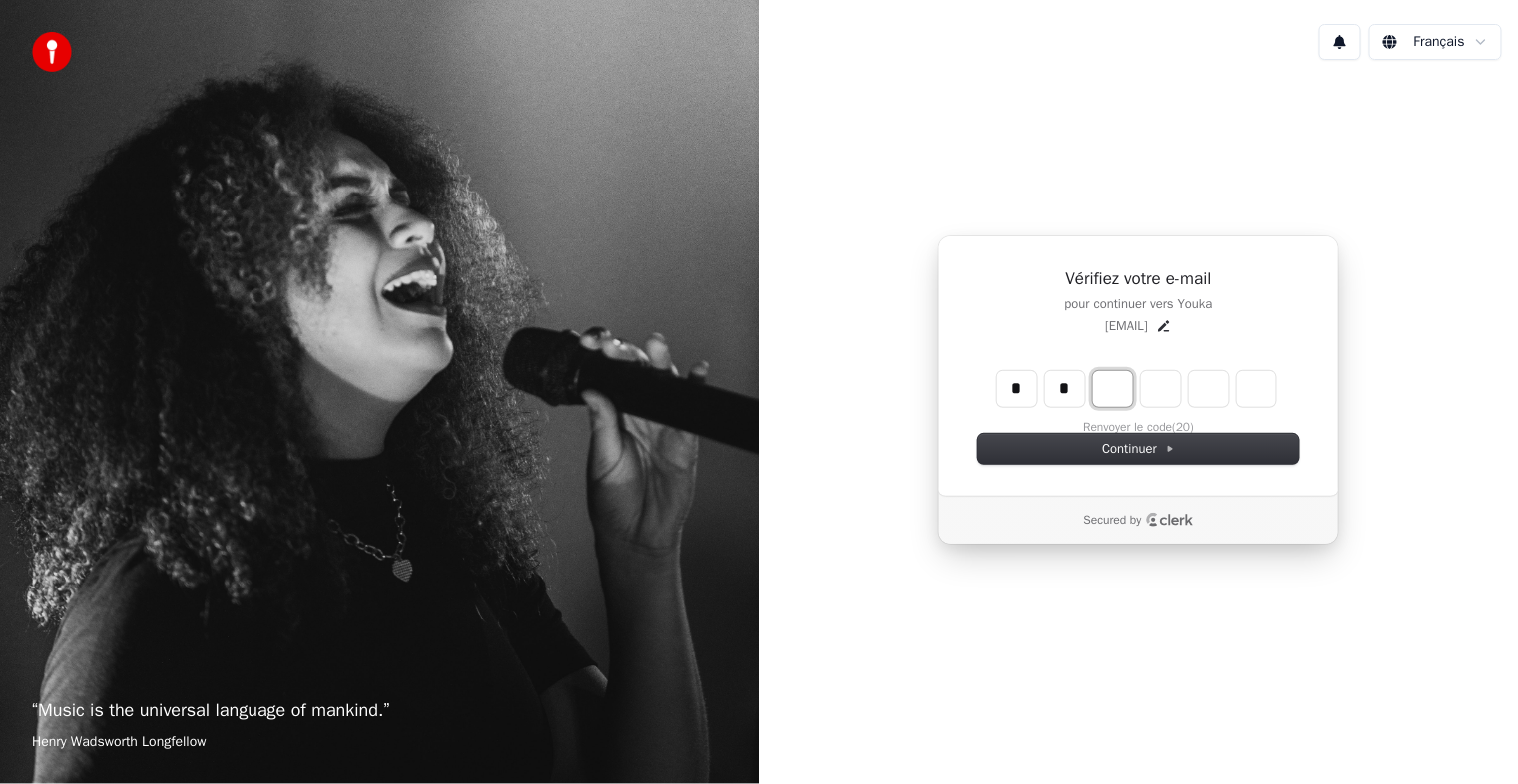 type on "**" 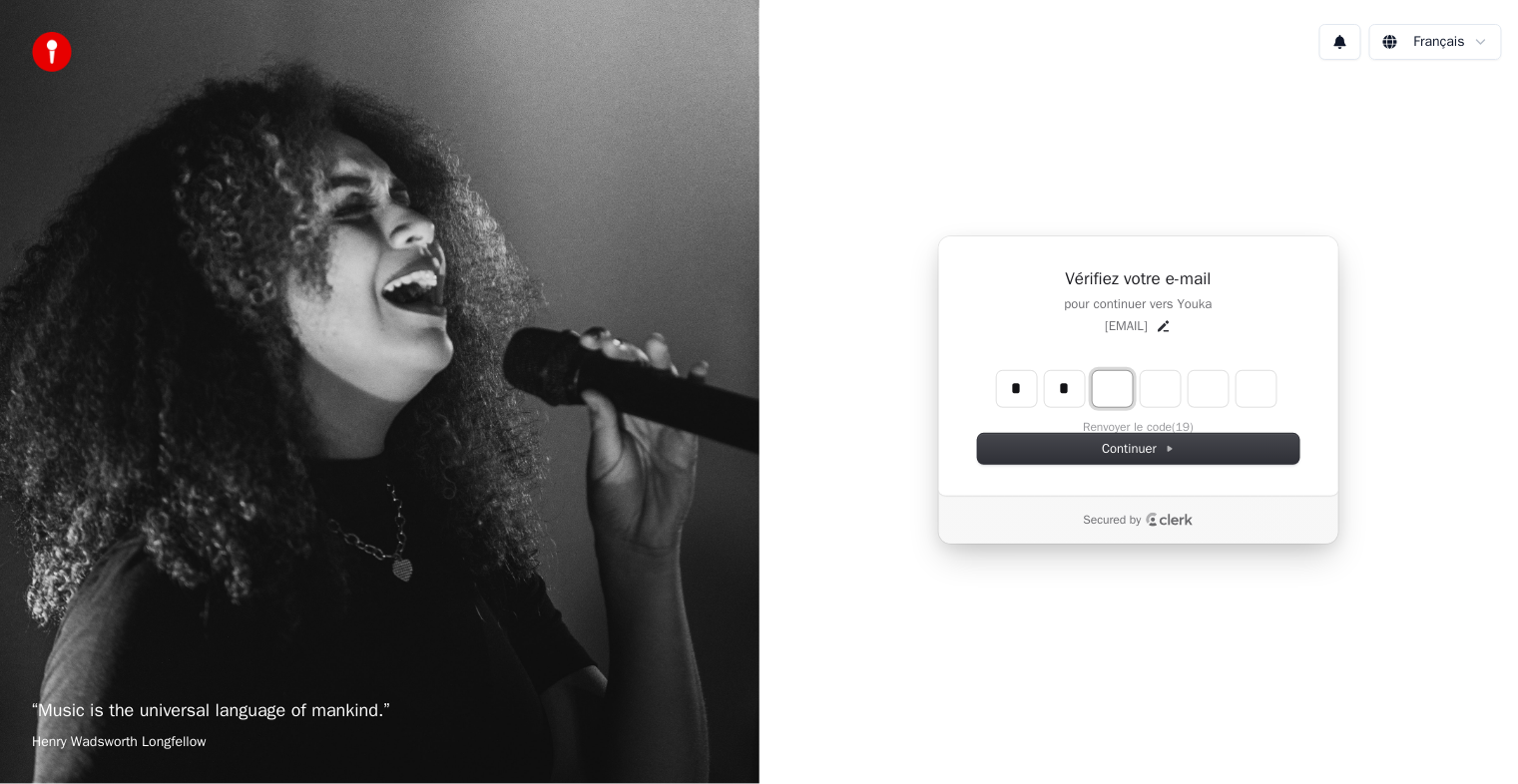 type on "*" 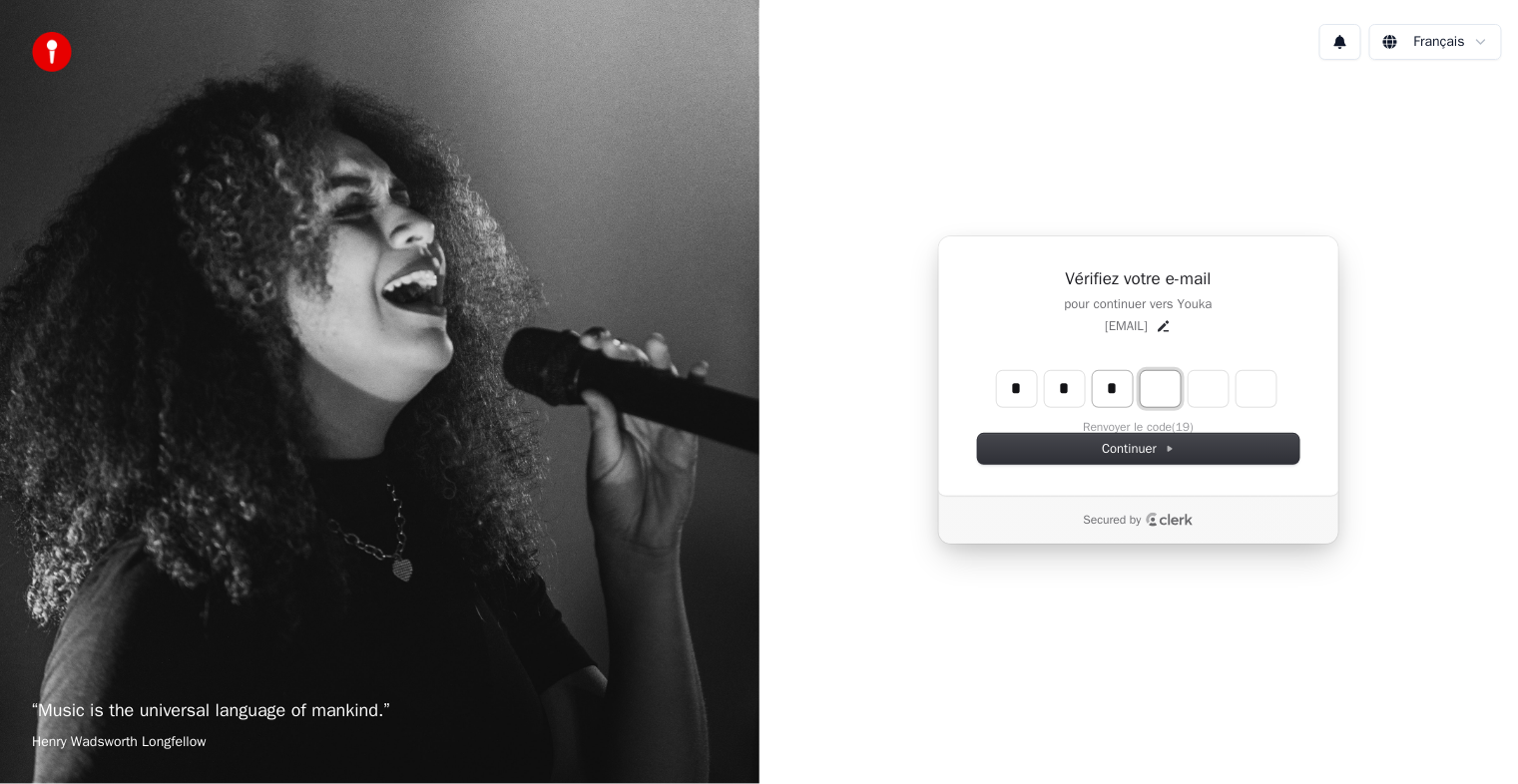 type on "***" 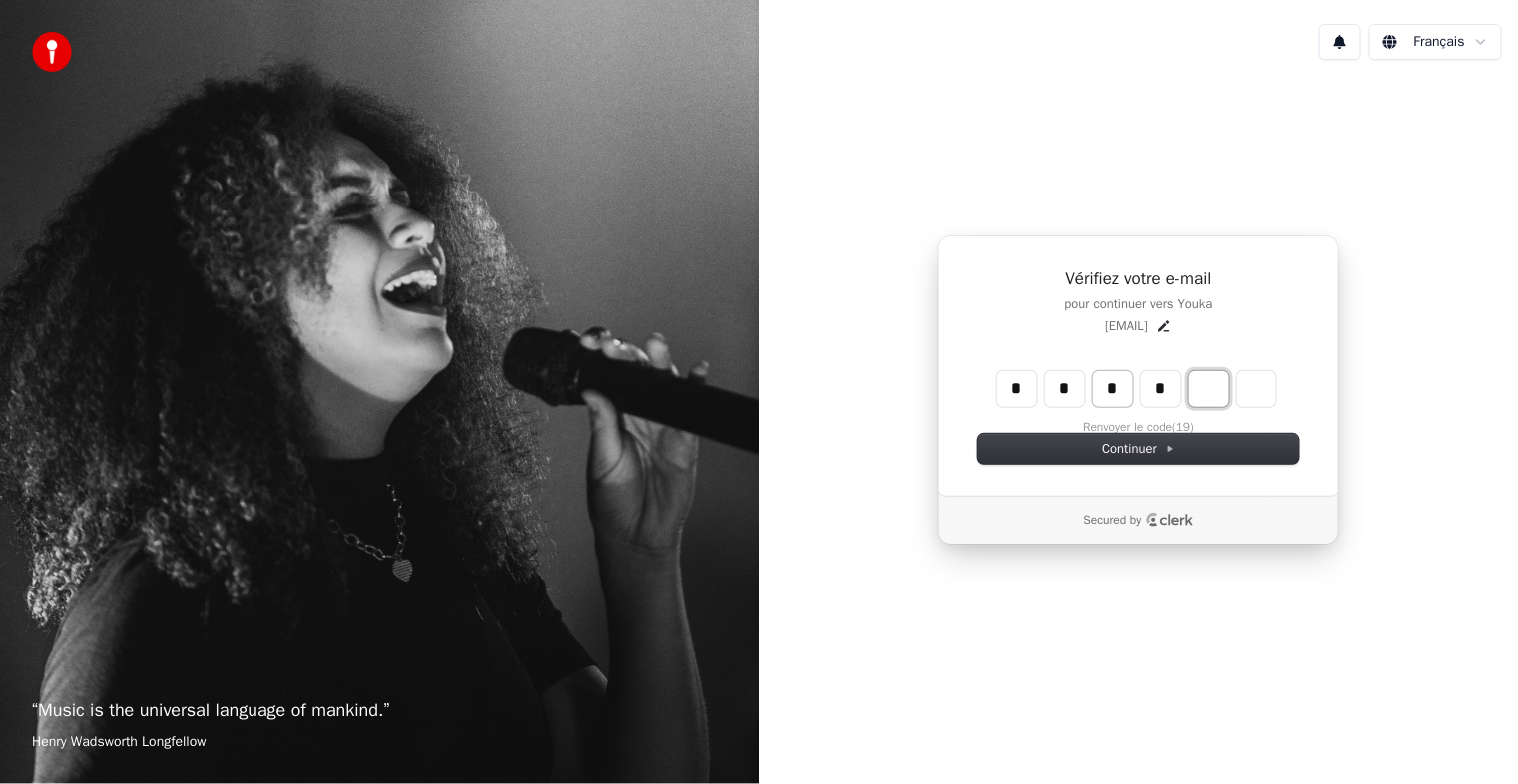 type on "****" 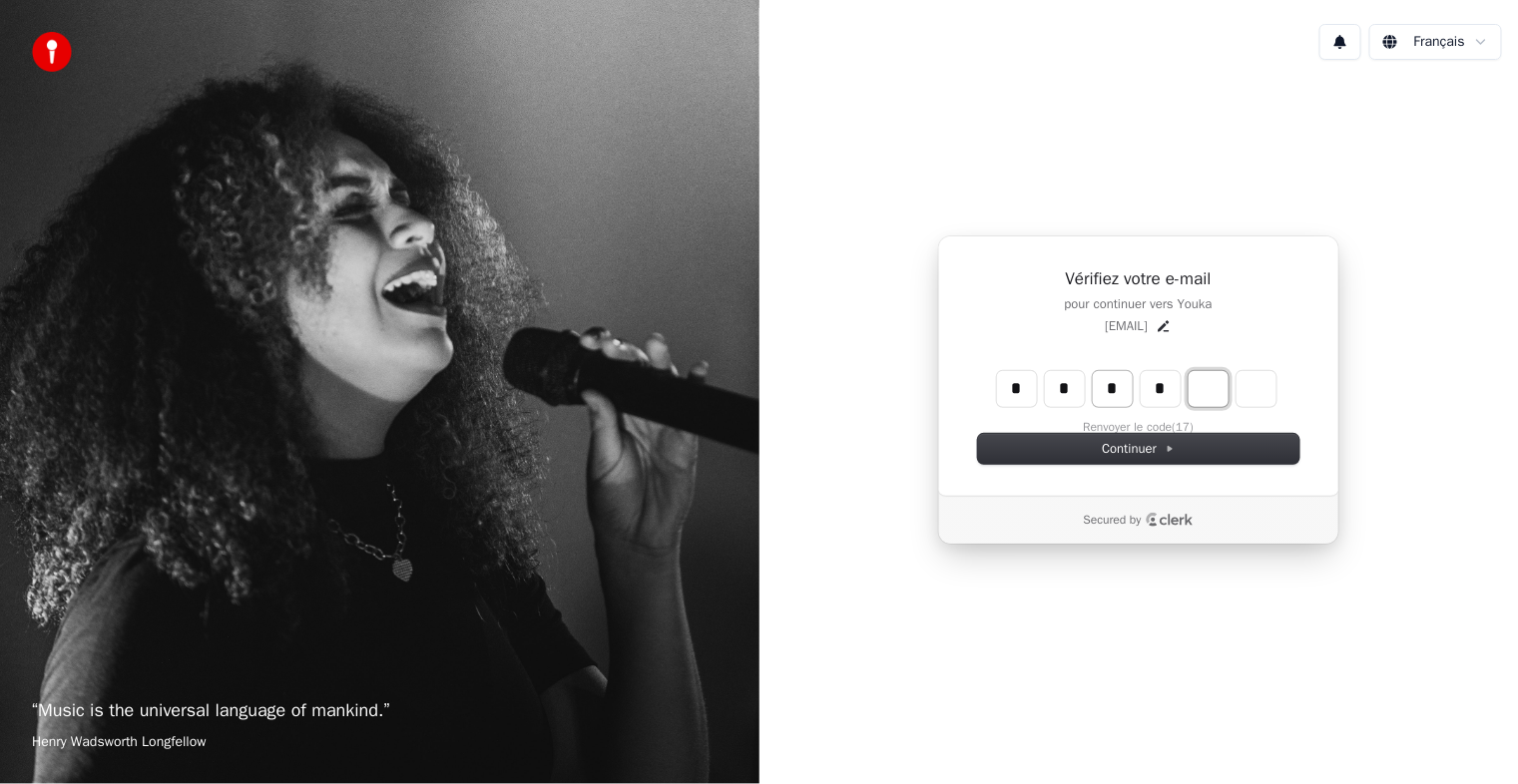 type on "*" 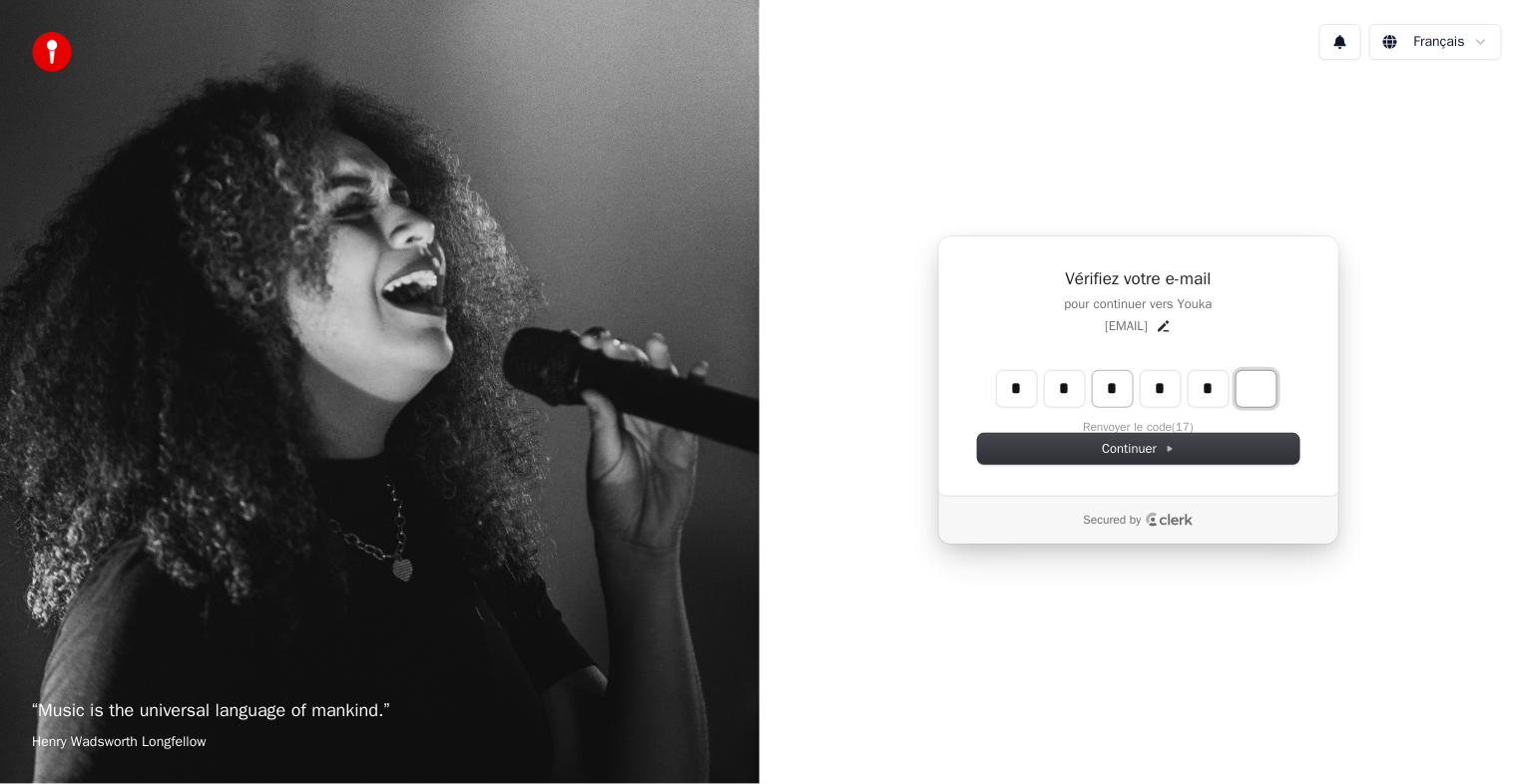 type on "******" 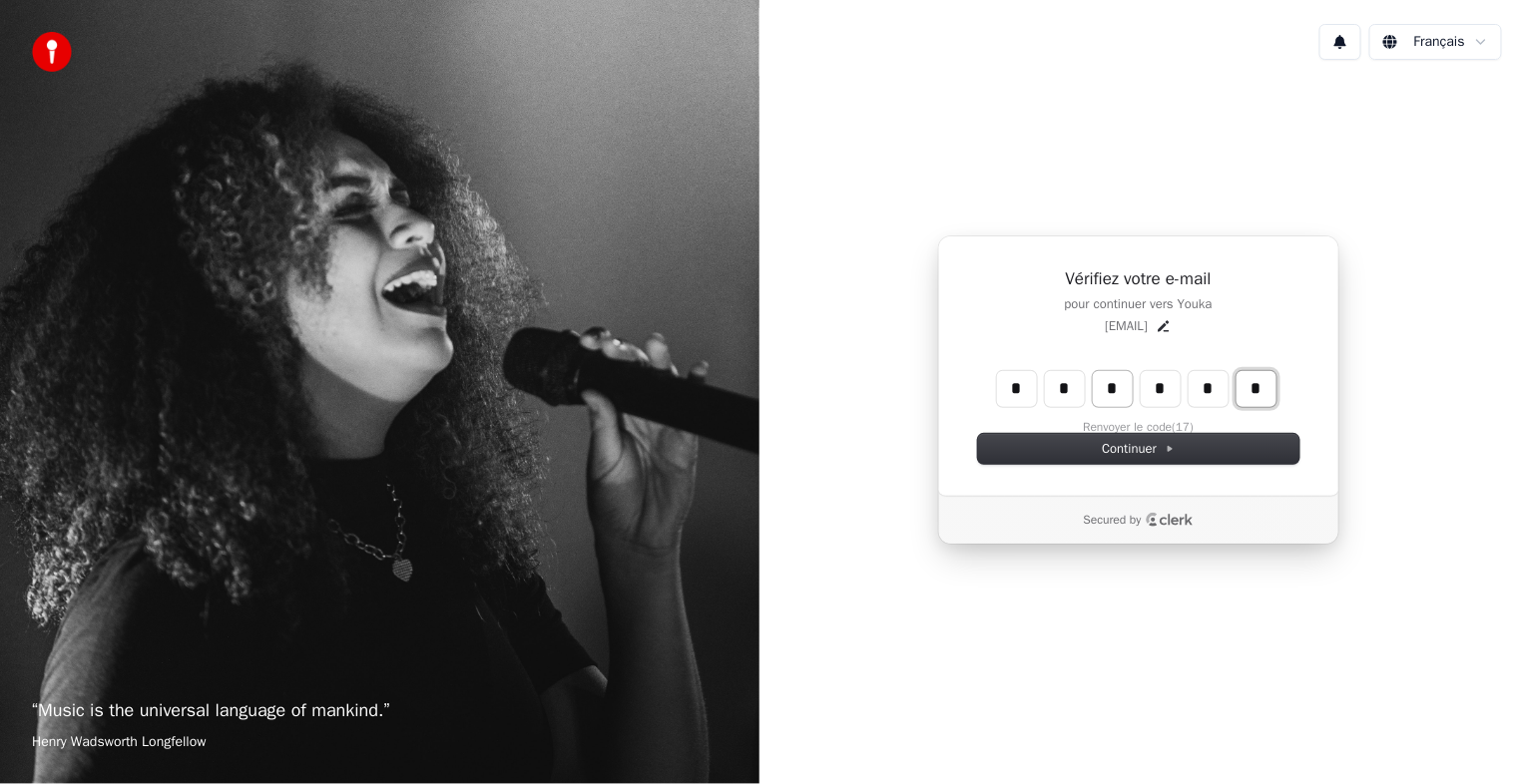 type on "*" 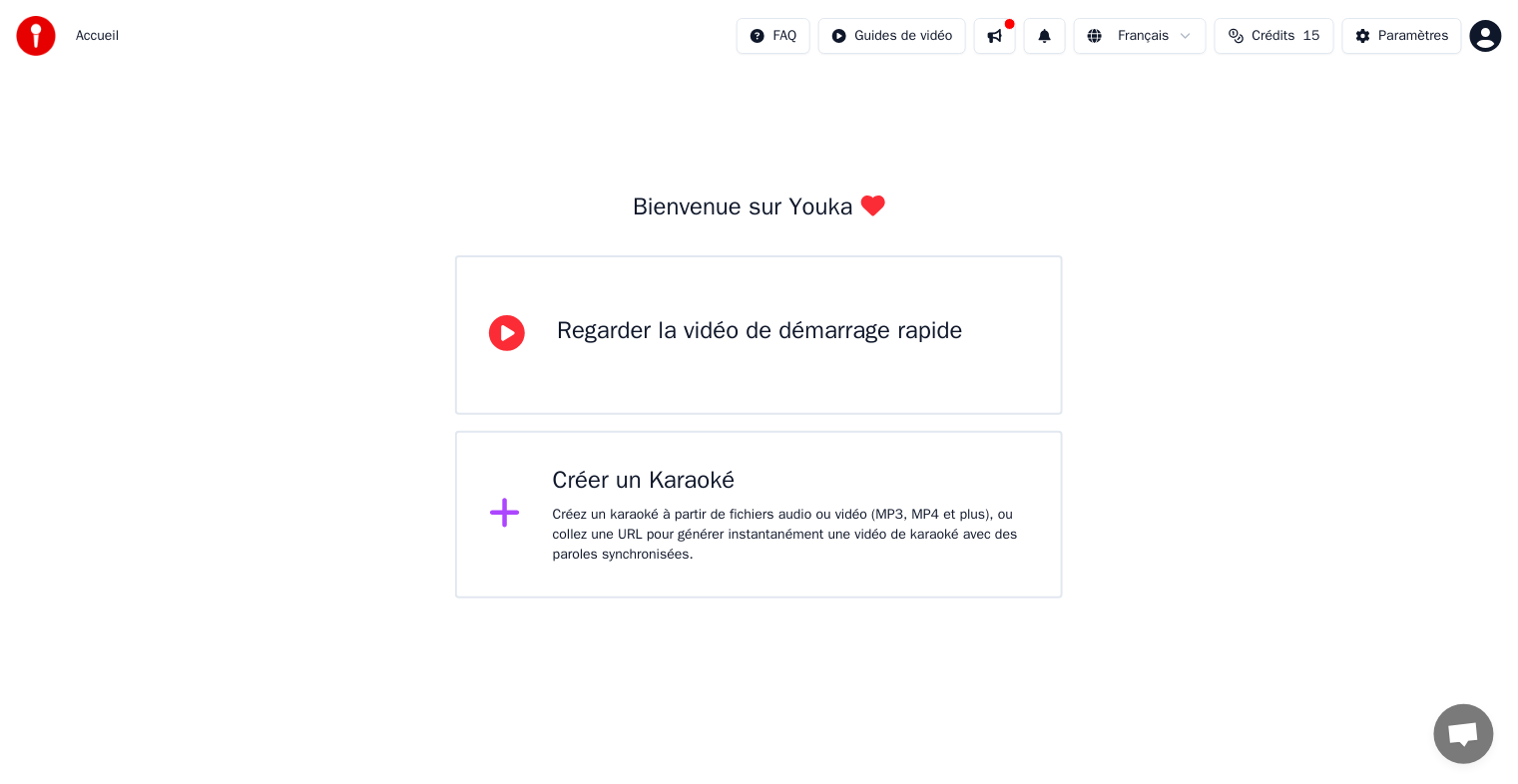 click on "Créer un Karaoké" at bounding box center (790, 481) 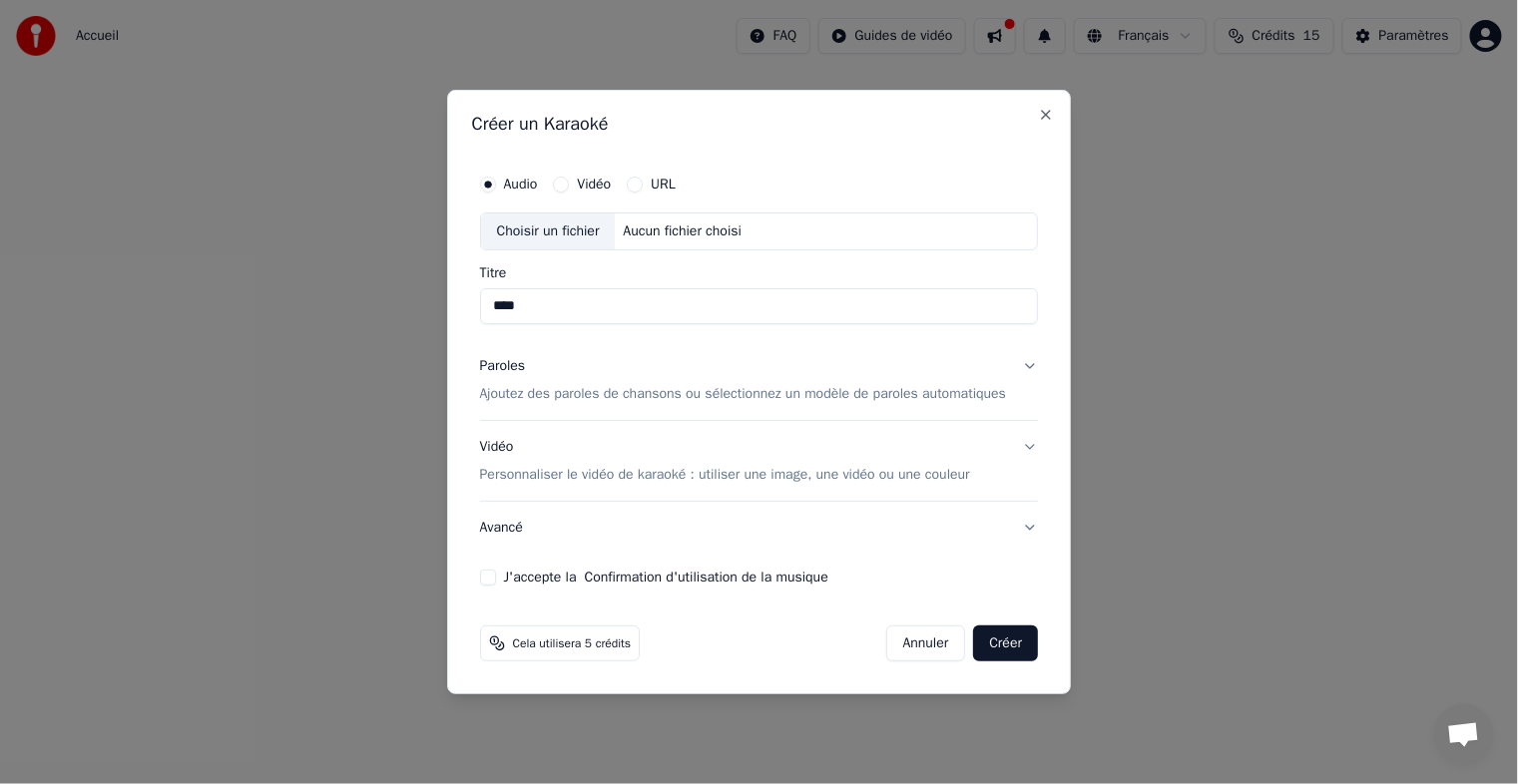 type on "****" 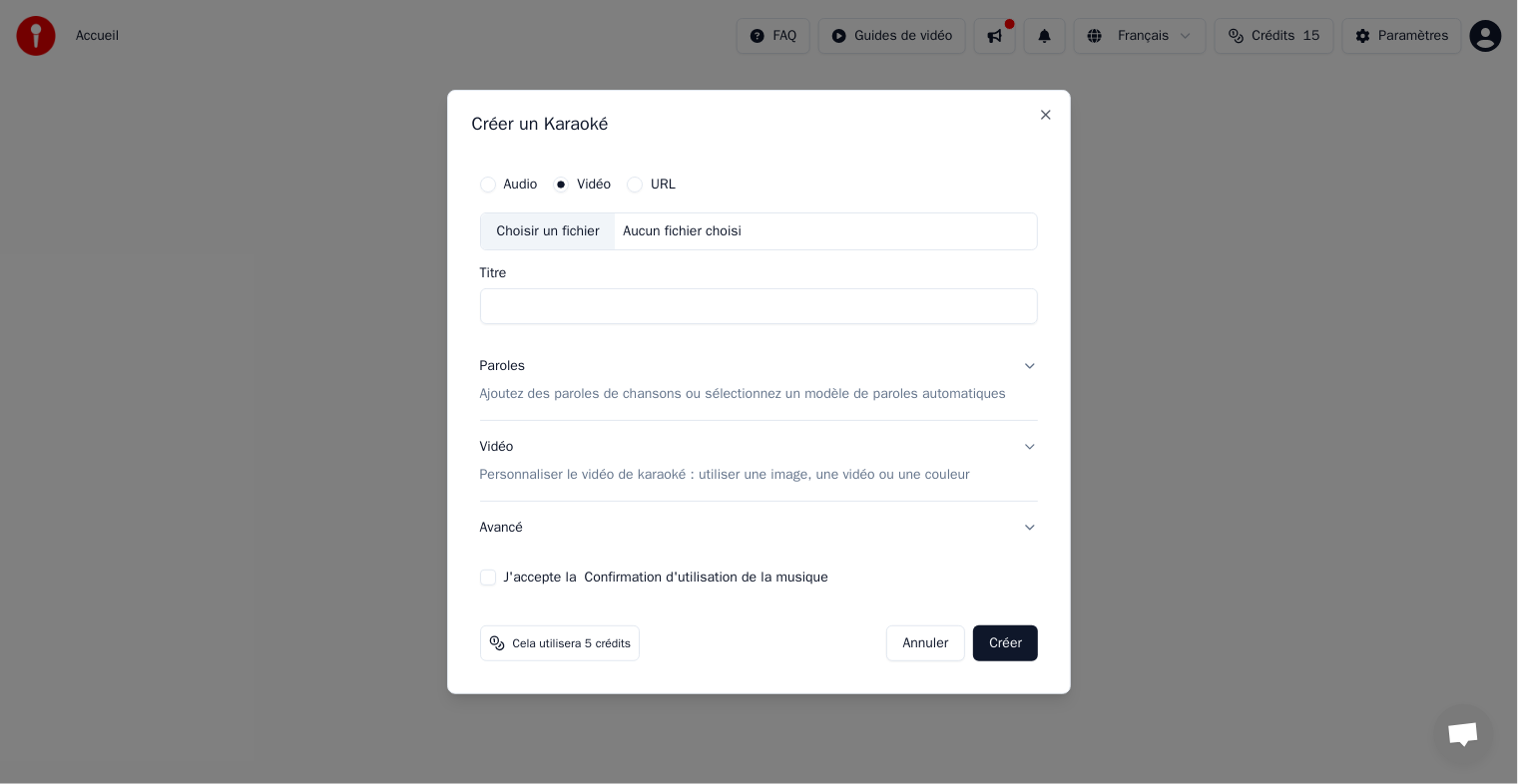 click on "Audio" at bounding box center [521, 185] 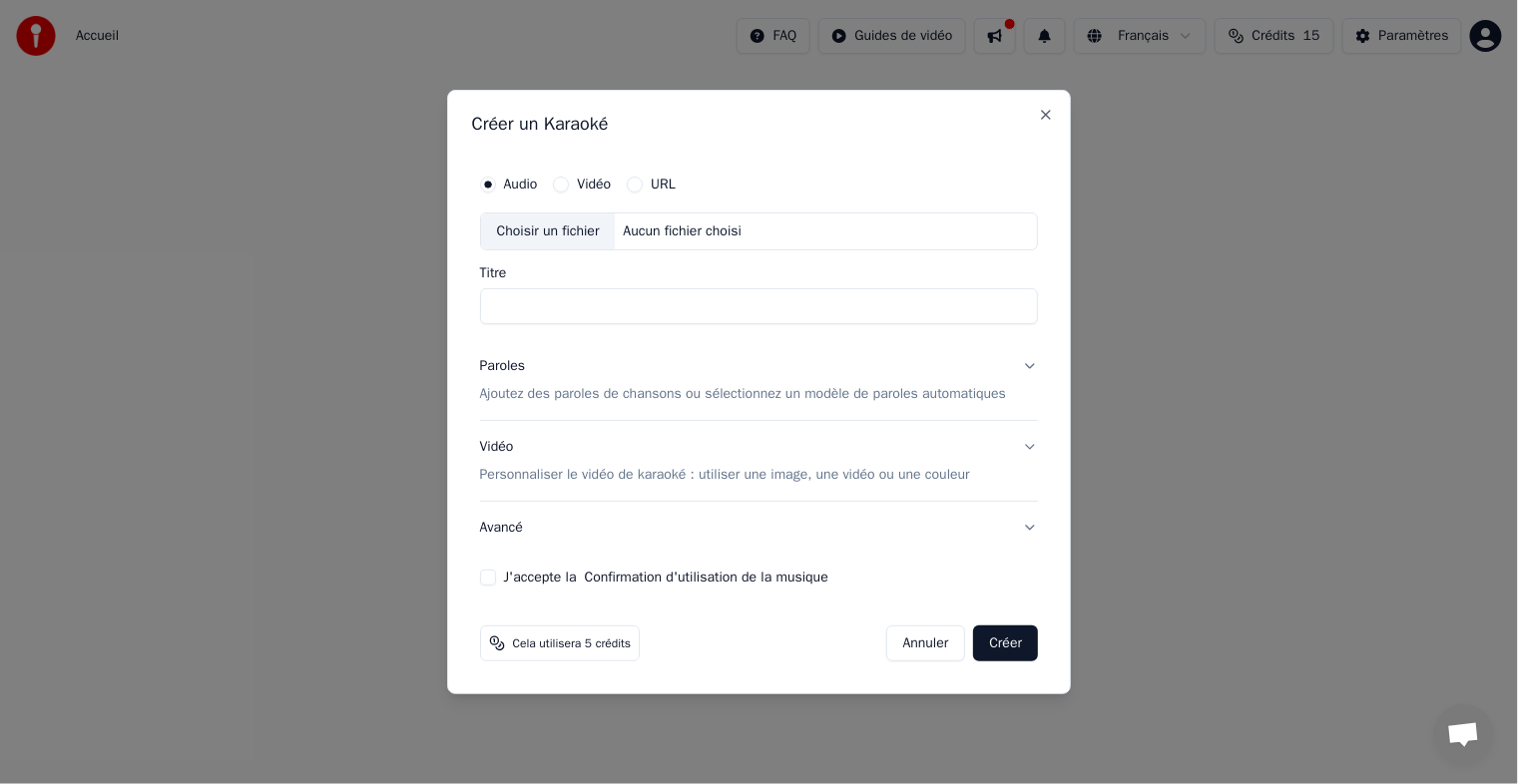 click on "Titre" at bounding box center (759, 306) 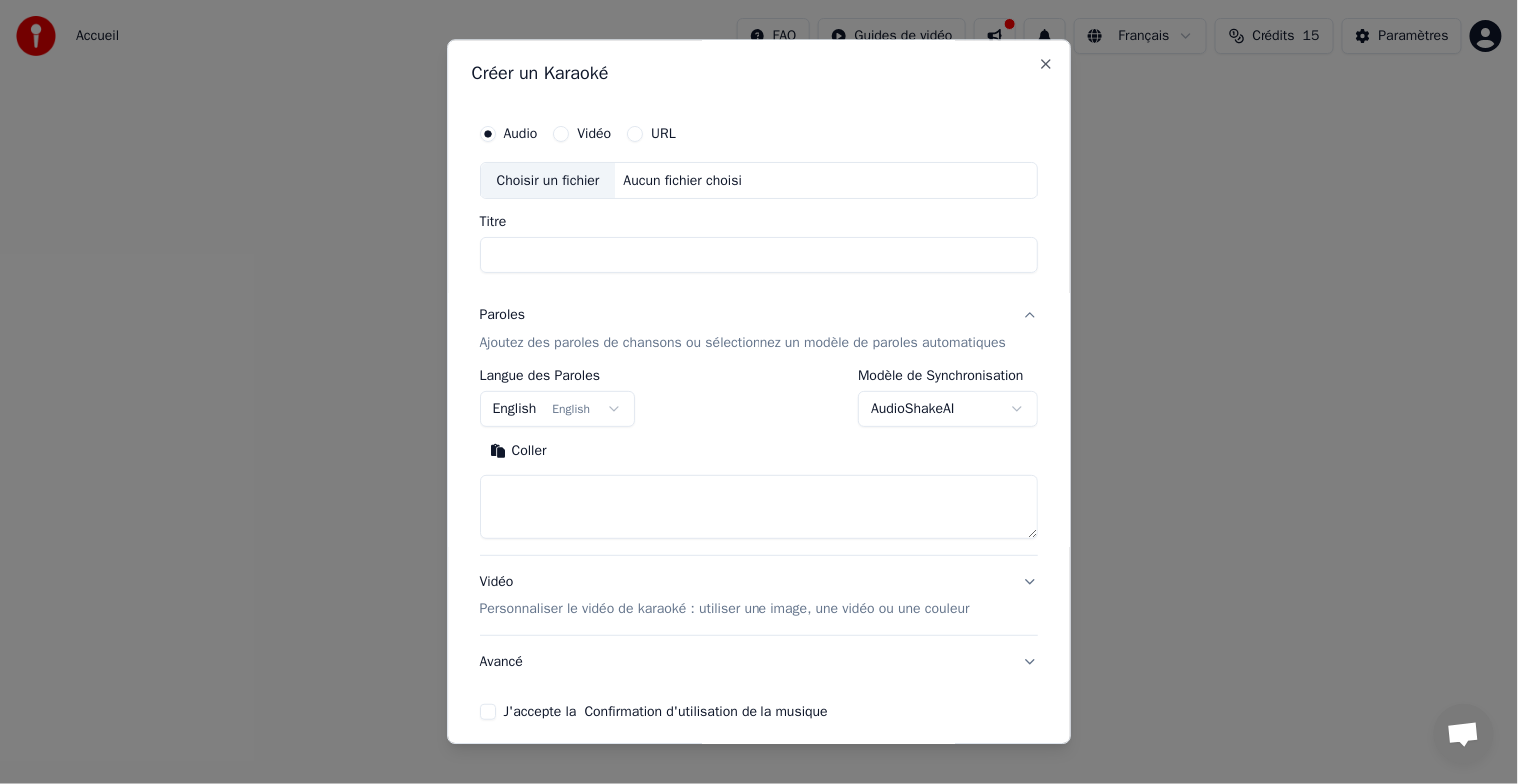 click on "English English" at bounding box center [558, 409] 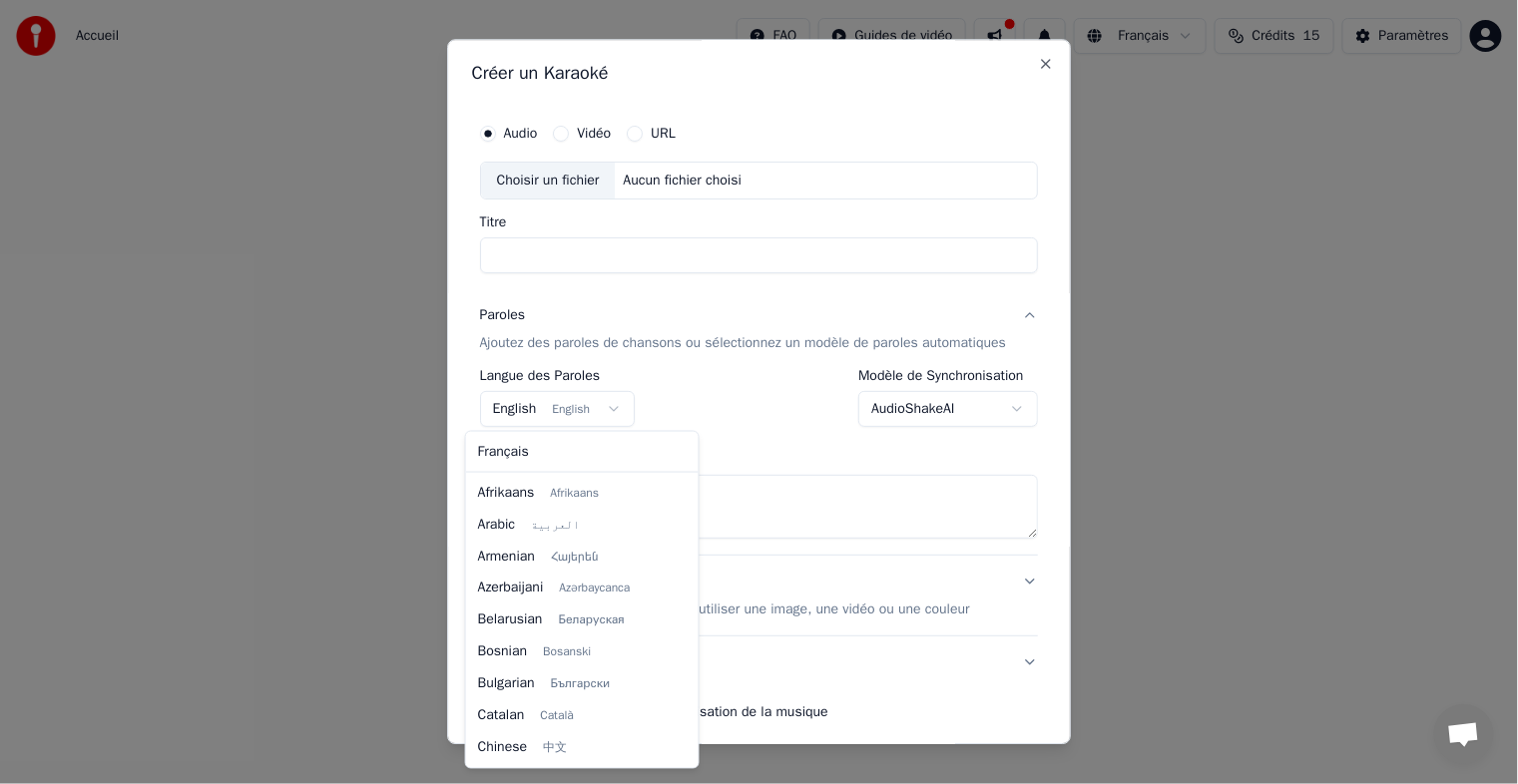 scroll, scrollTop: 159, scrollLeft: 0, axis: vertical 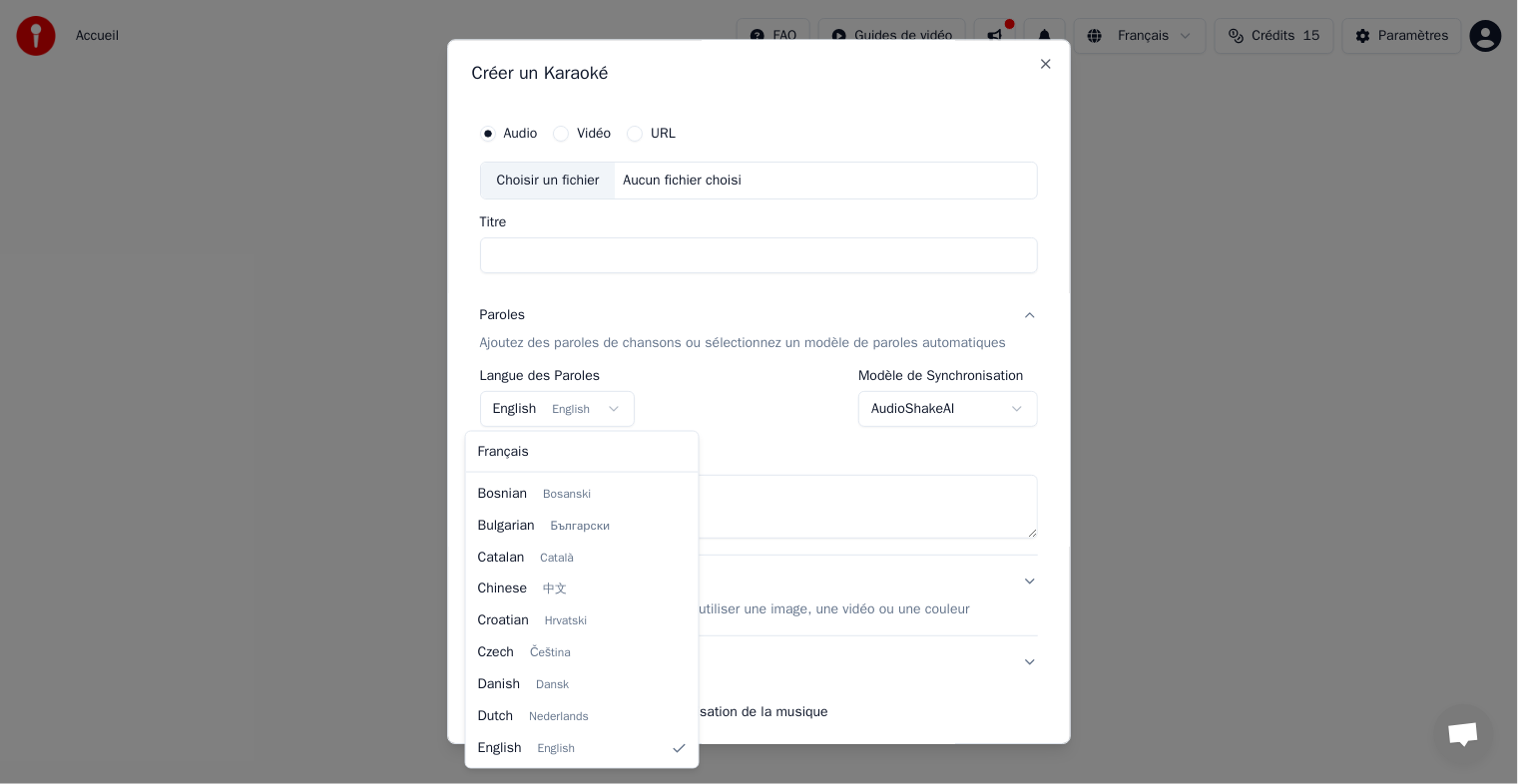click on "**********" at bounding box center [759, 299] 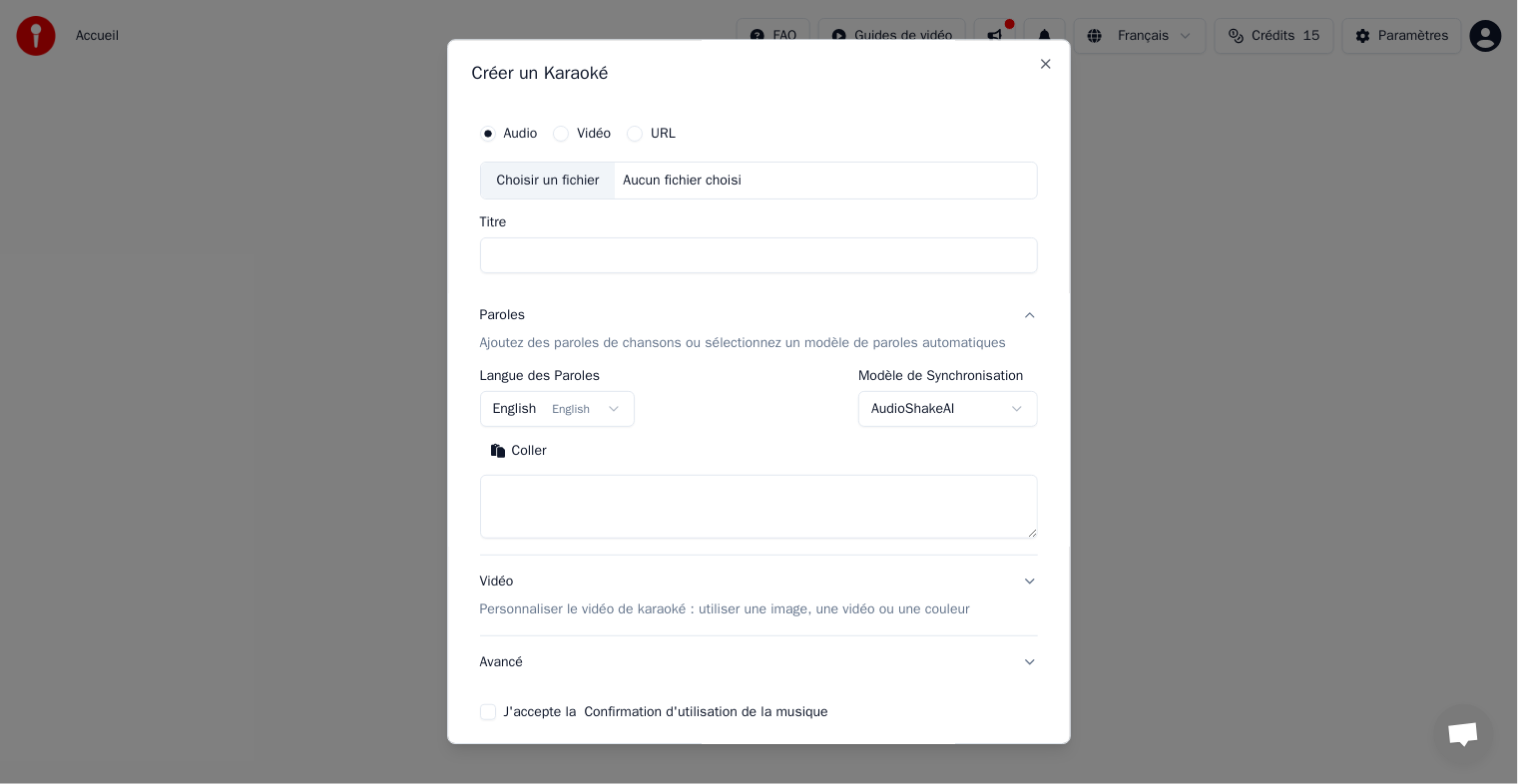 click on "English English" at bounding box center [558, 409] 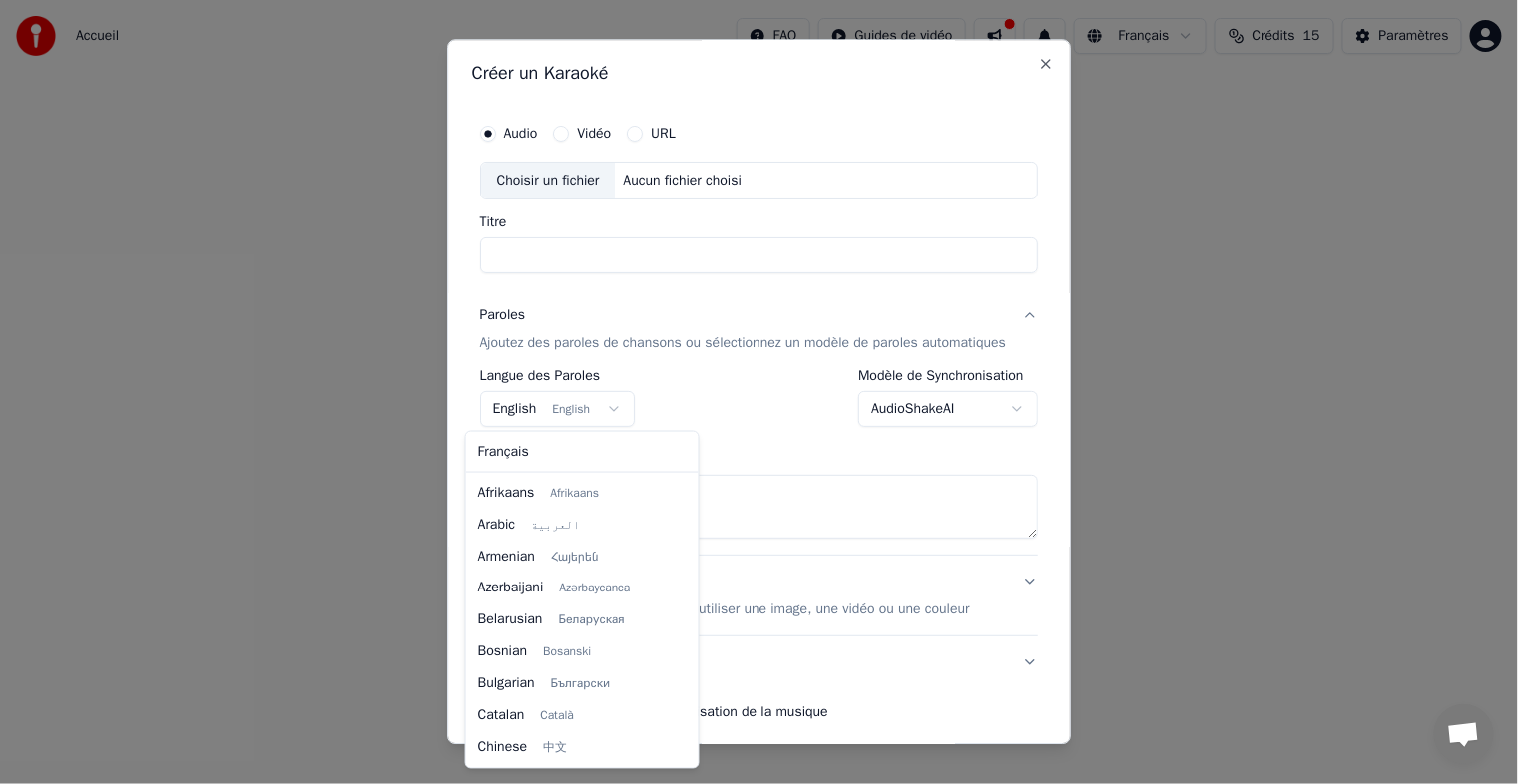 scroll, scrollTop: 159, scrollLeft: 0, axis: vertical 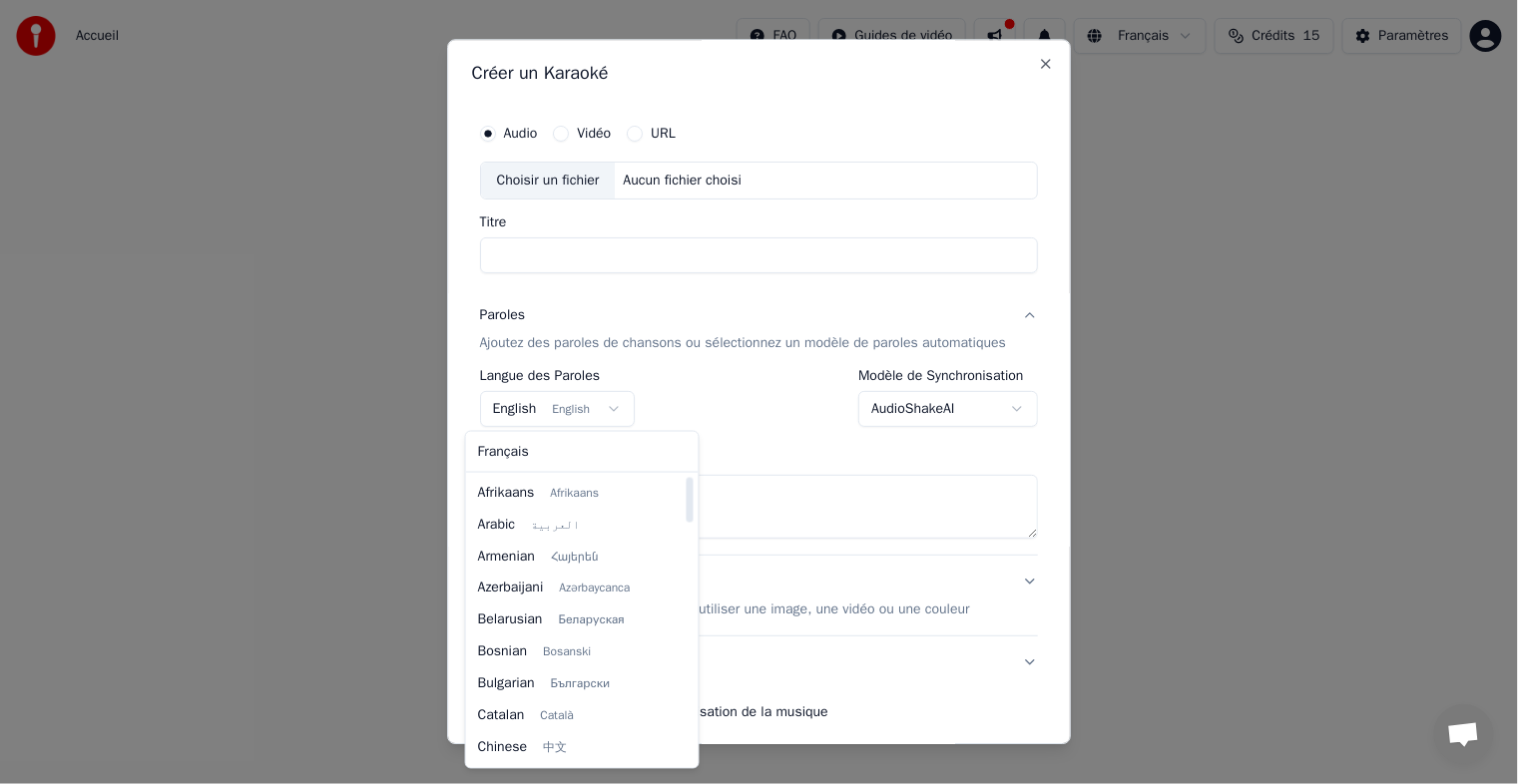 select on "**" 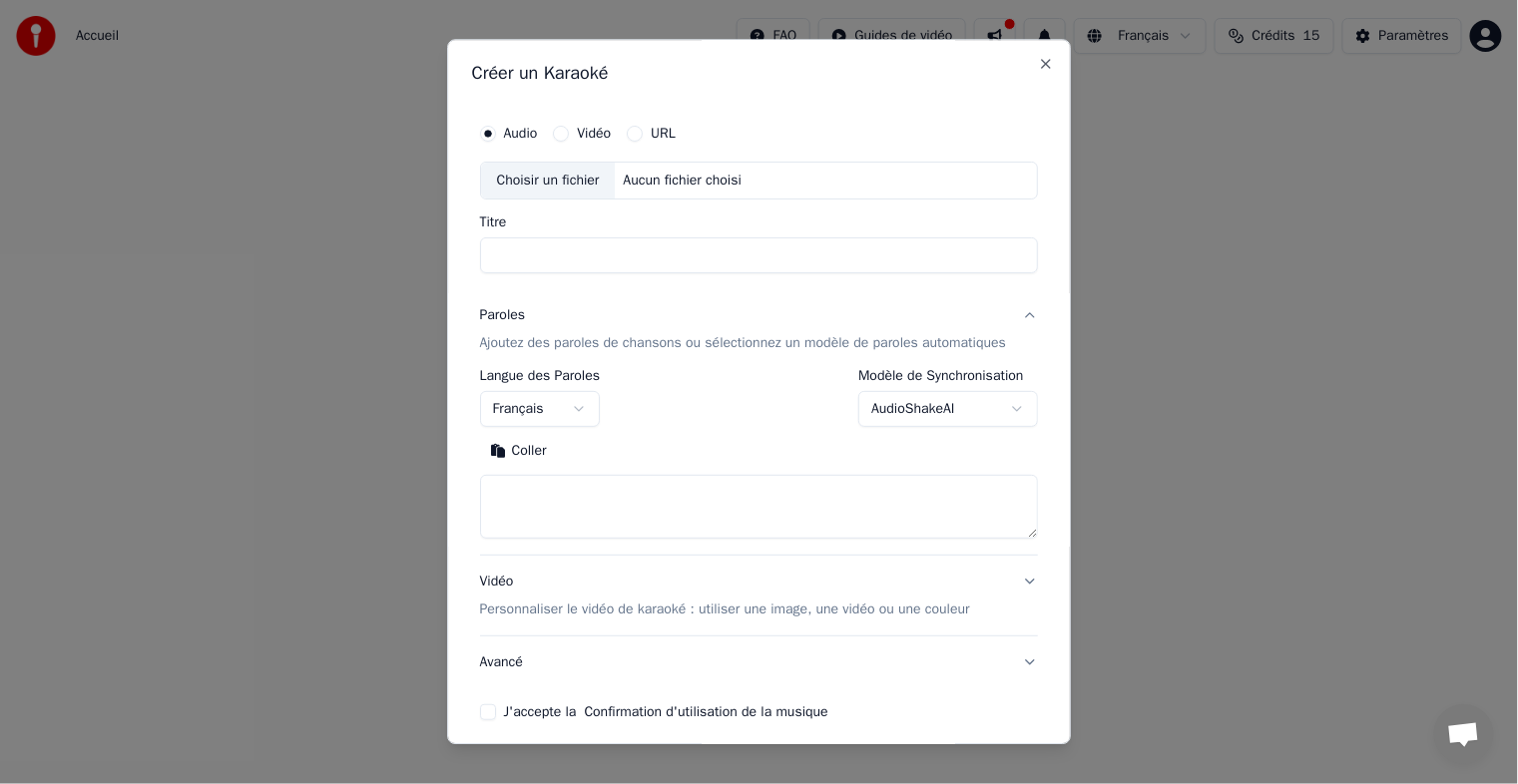 click at bounding box center [759, 507] 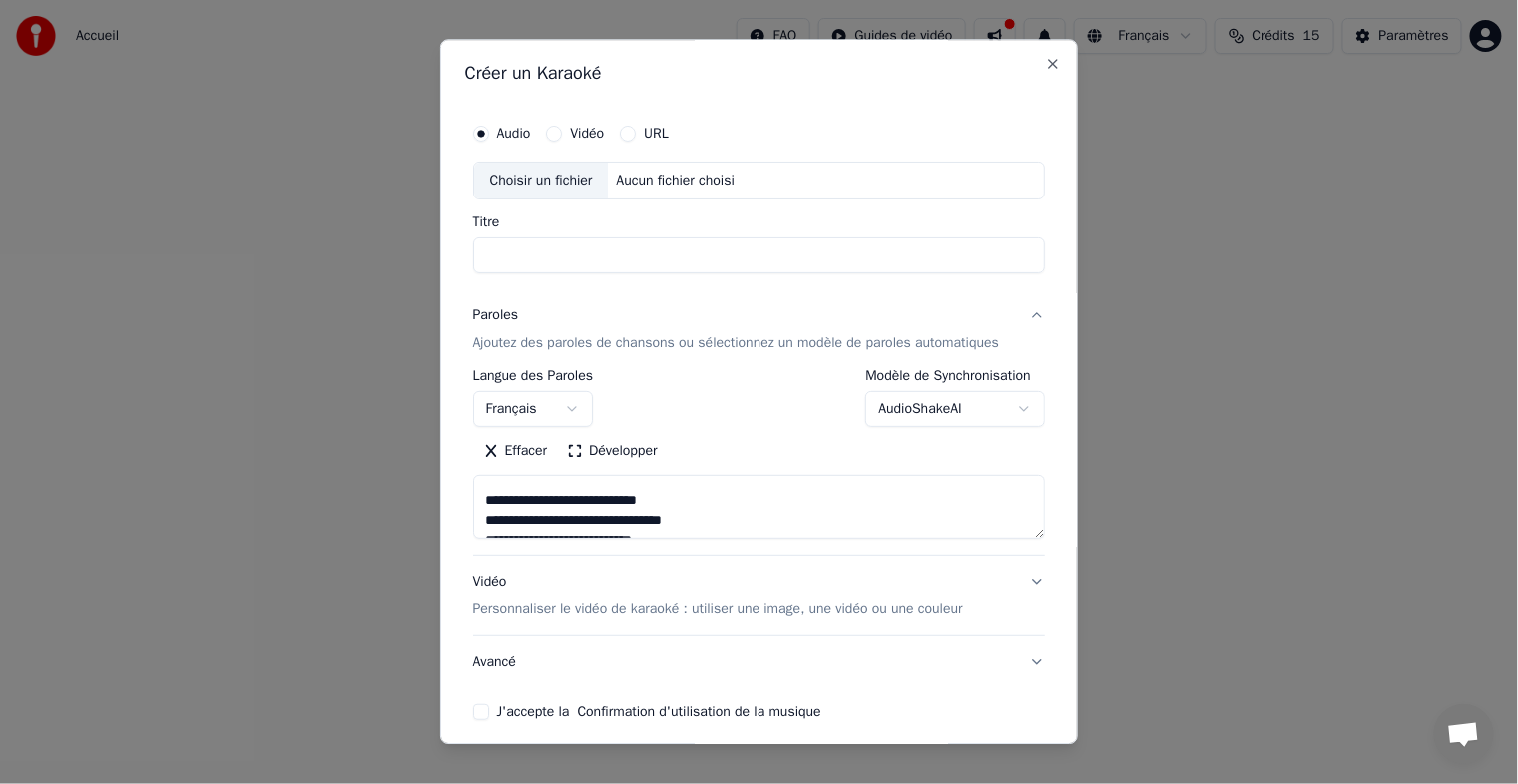 scroll, scrollTop: 782, scrollLeft: 0, axis: vertical 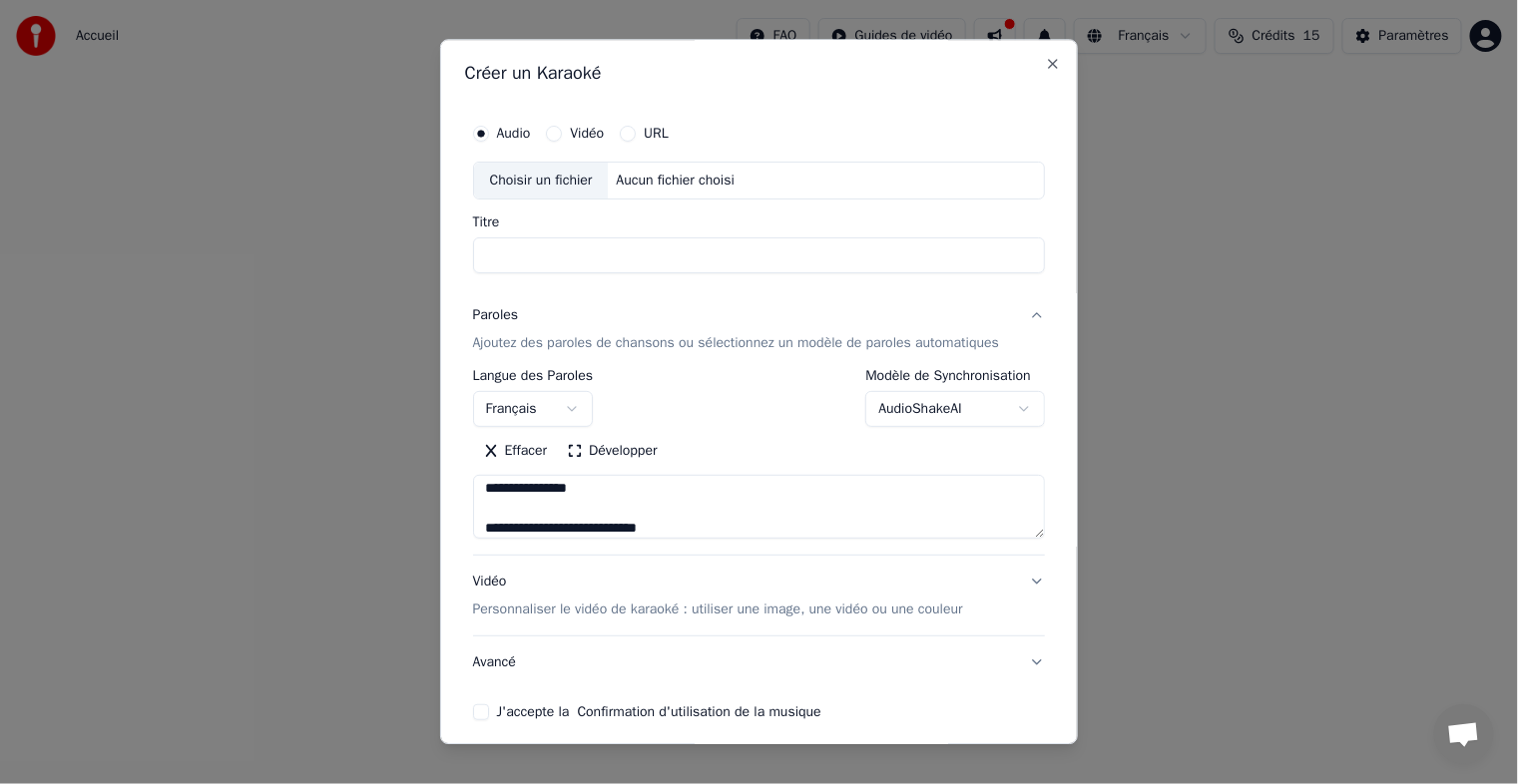type on "**********" 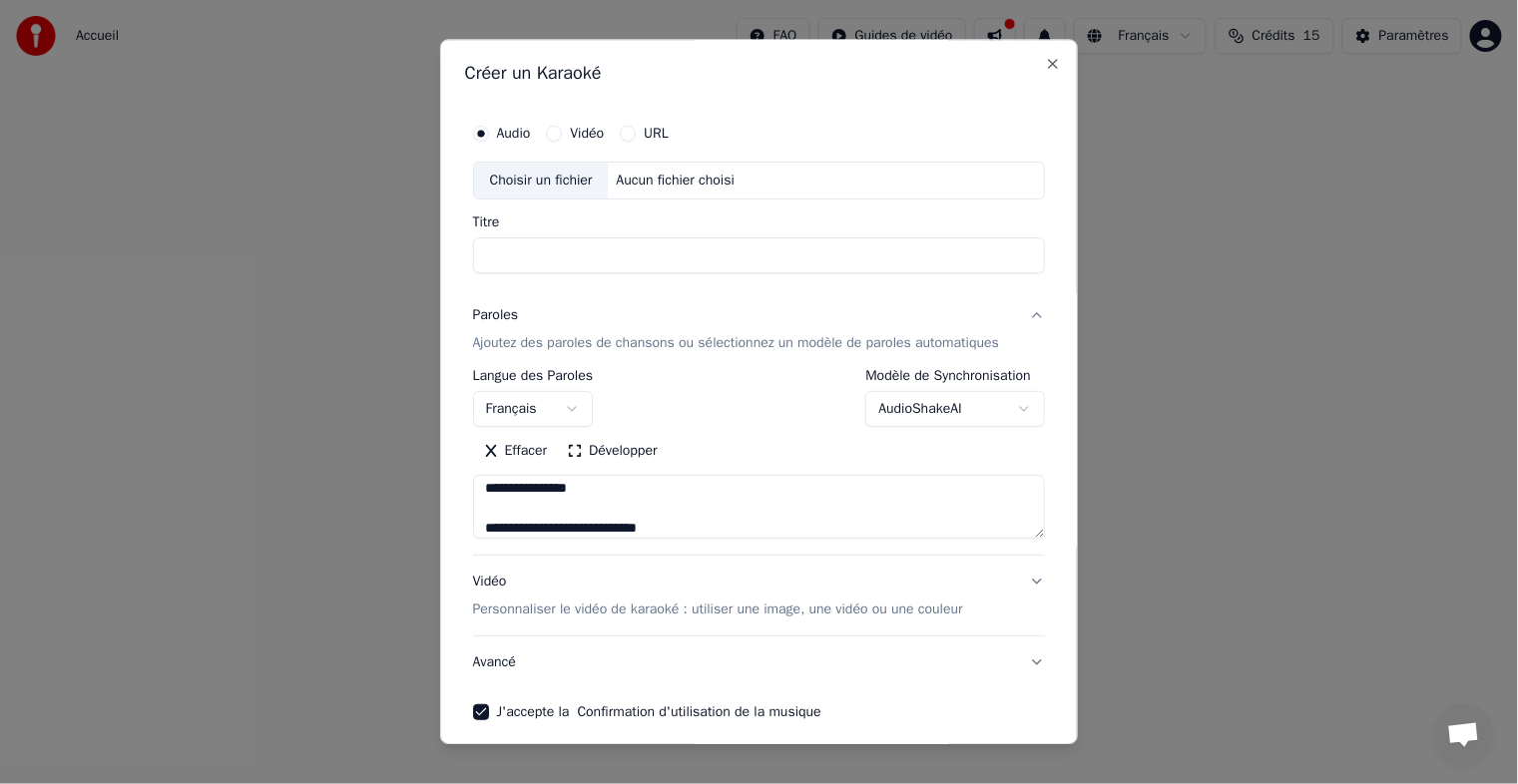 click on "Avancé" at bounding box center (759, 662) 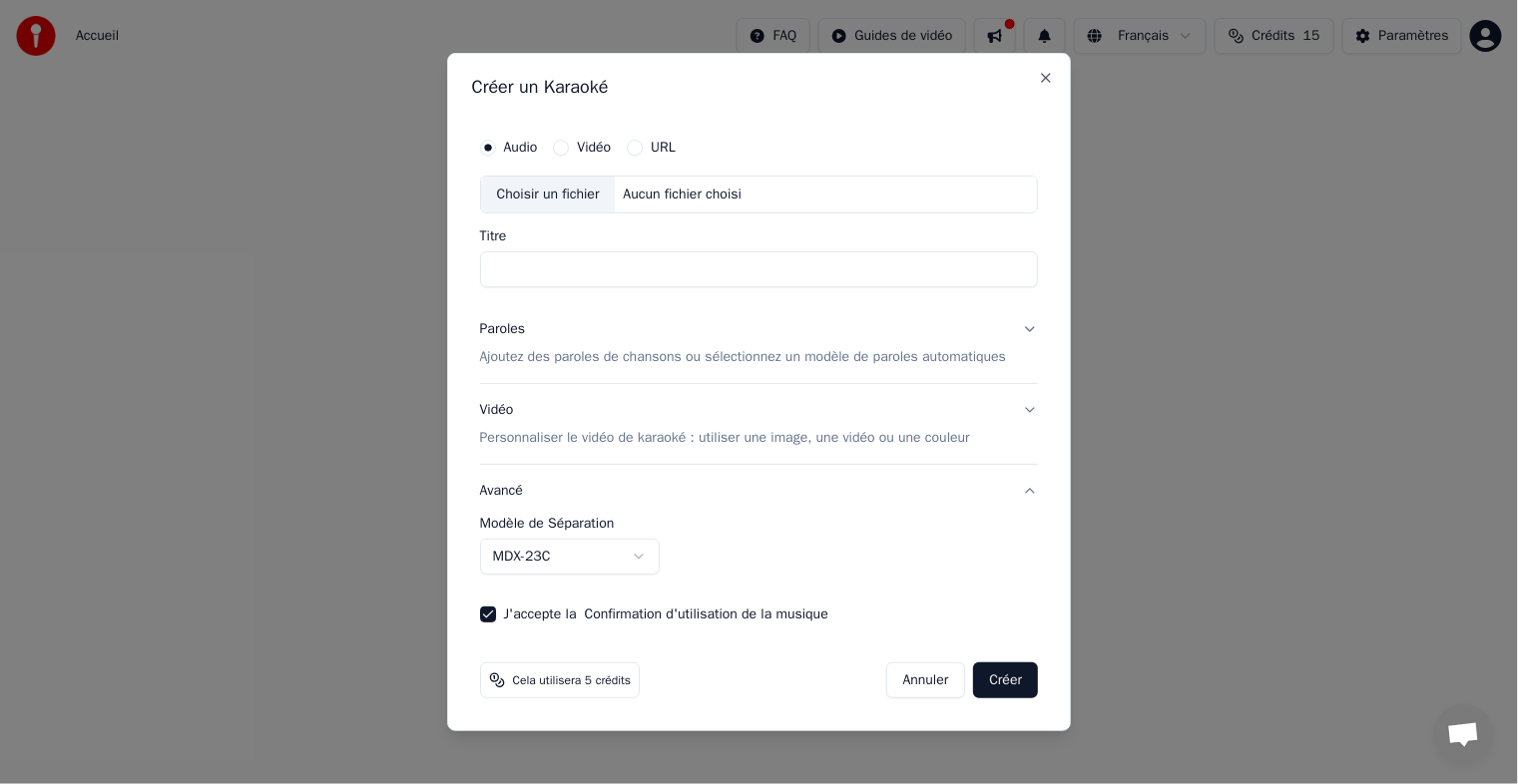 click on "Vidéo" at bounding box center [595, 148] 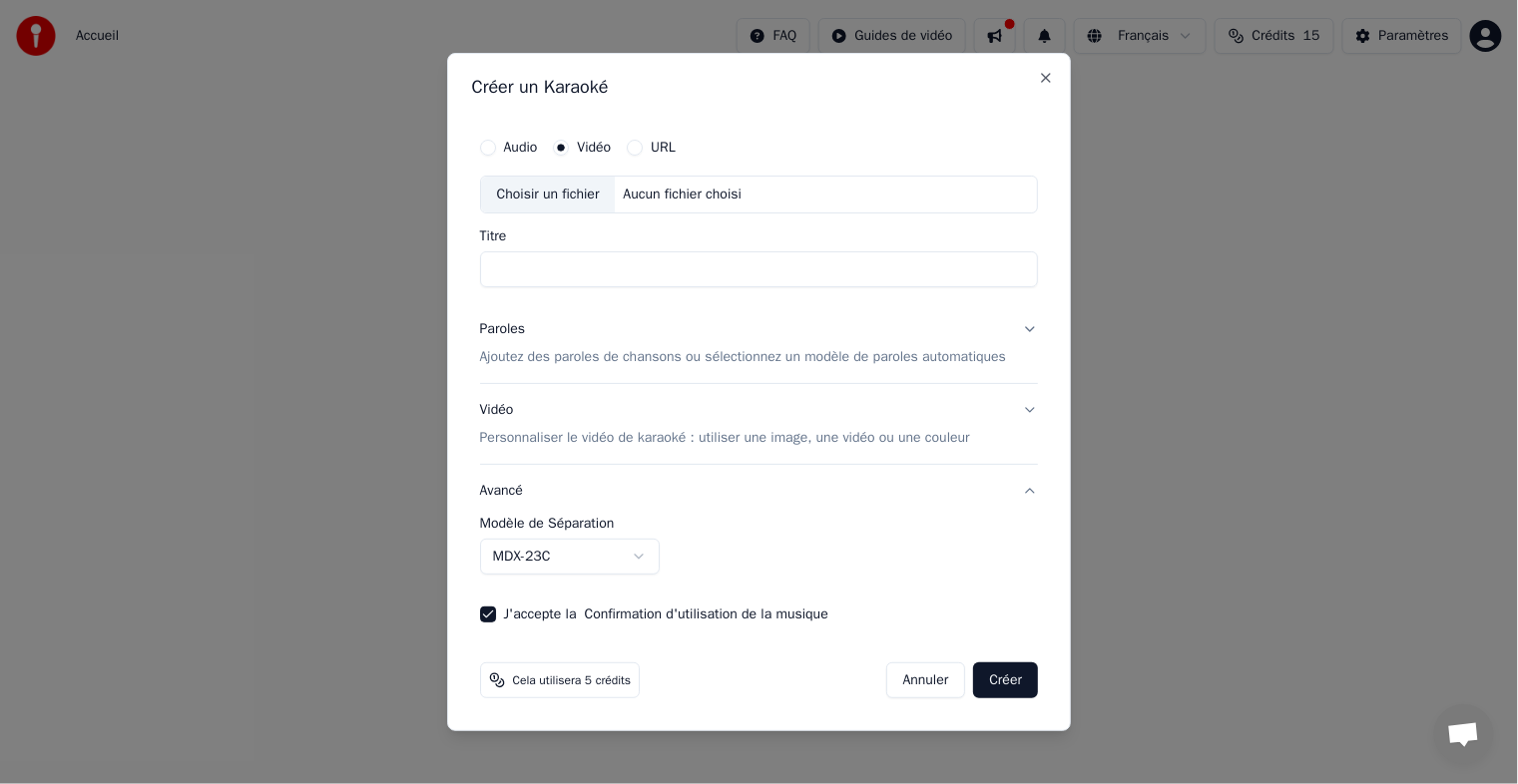 click on "Aucun fichier choisi" at bounding box center [683, 195] 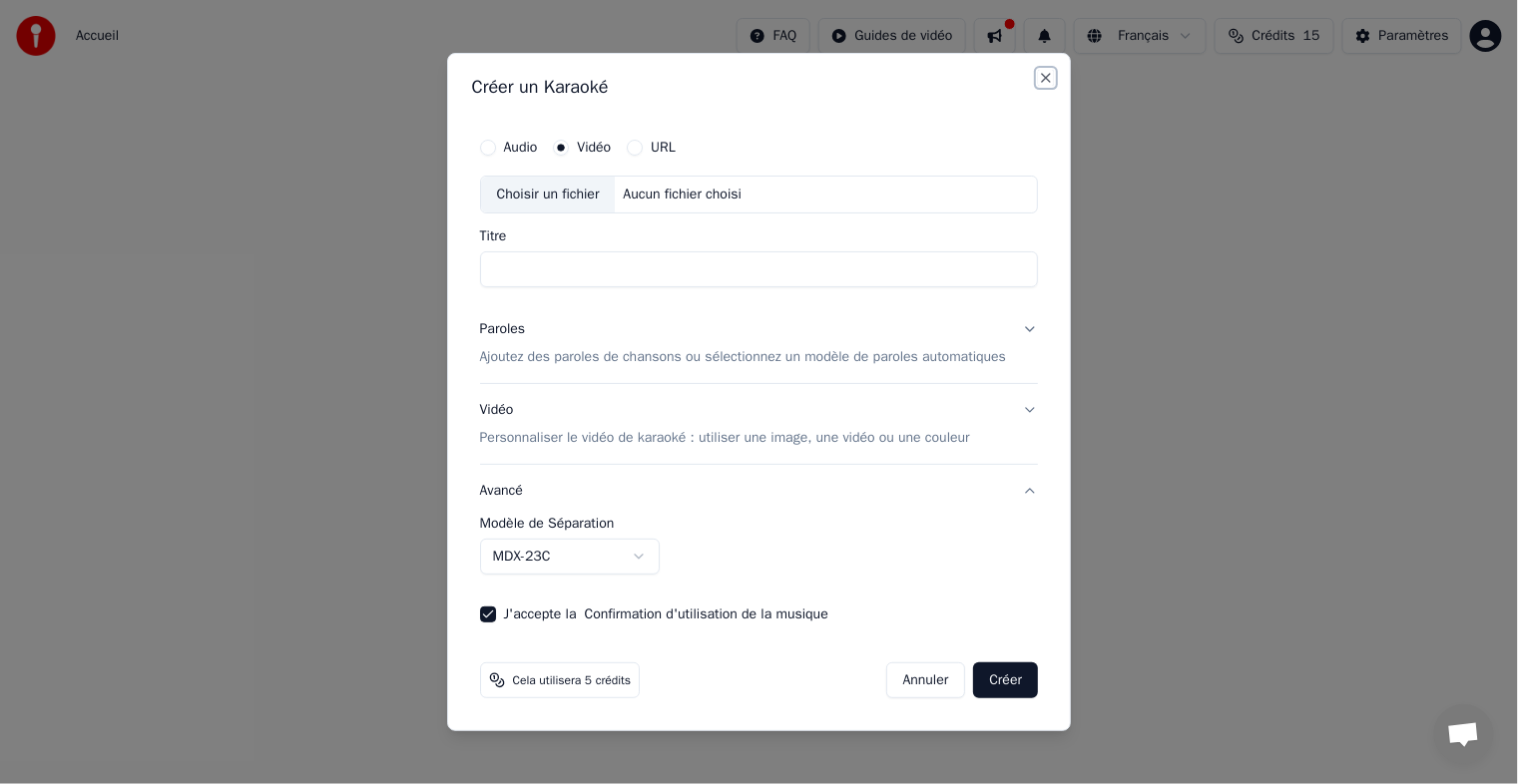 click on "Close" at bounding box center [1046, 78] 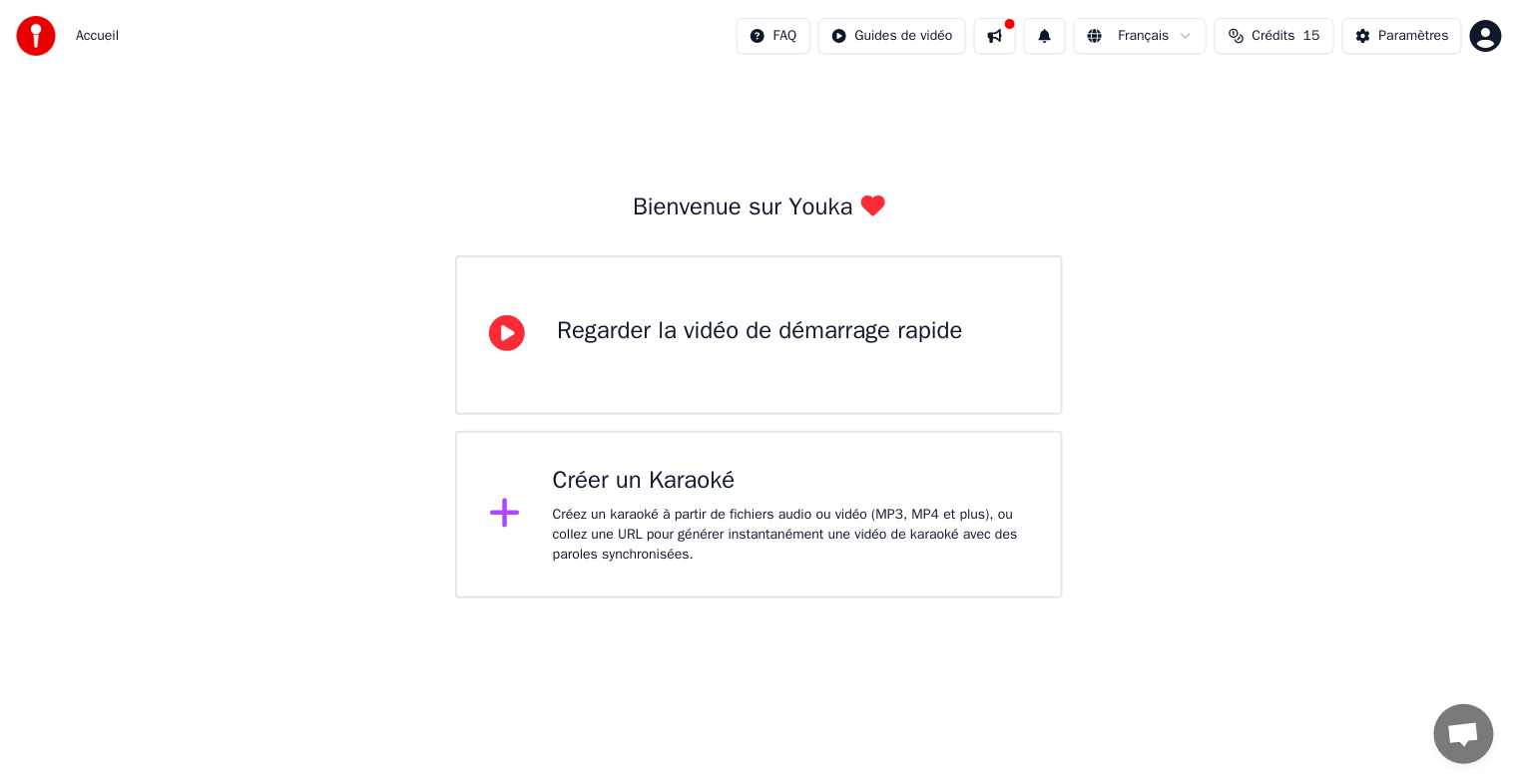 click on "Regarder la vidéo de démarrage rapide" at bounding box center [759, 335] 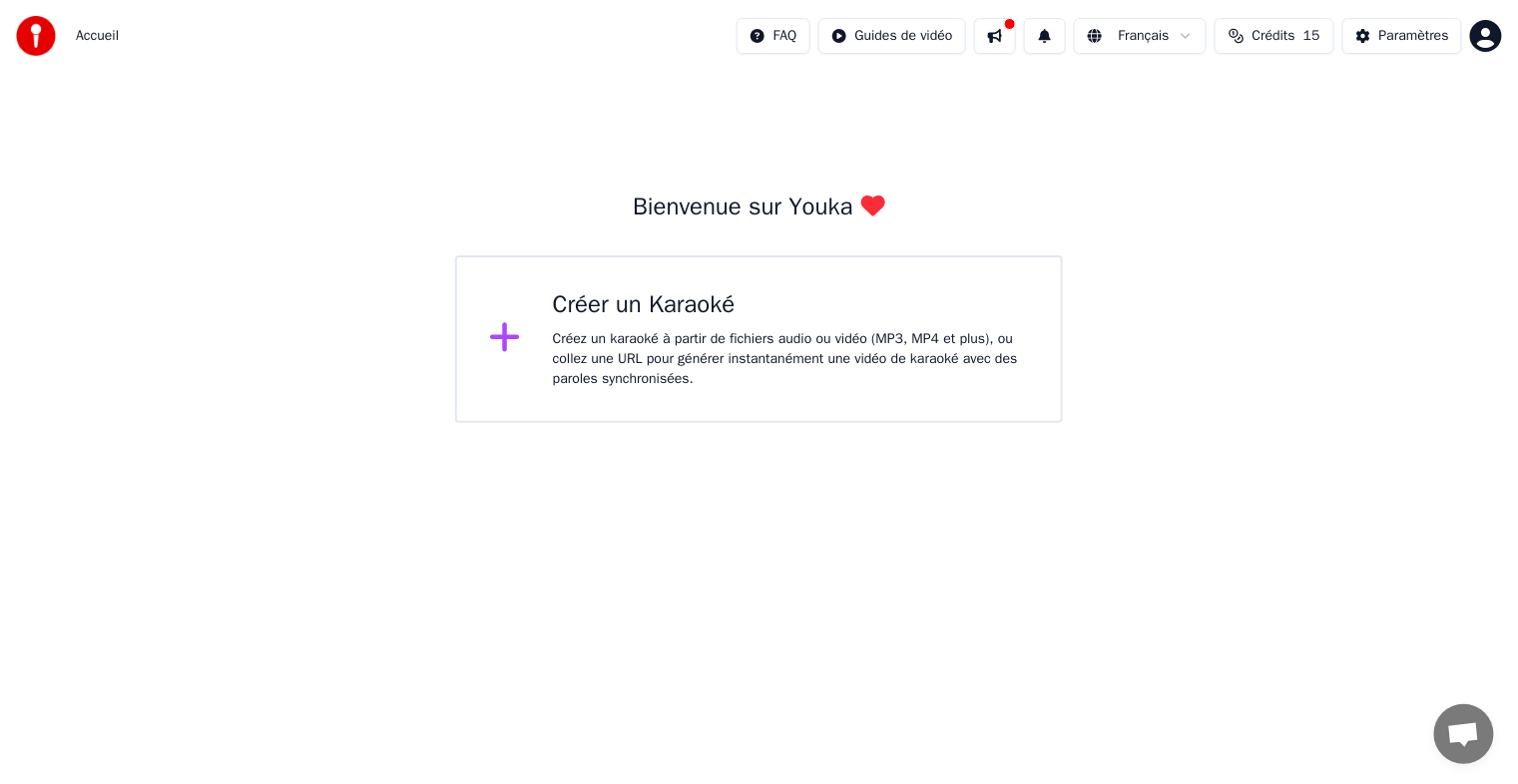 click on "Créer un Karaoké Créez un karaoké à partir de fichiers audio ou vidéo (MP3, MP4 et plus), ou collez une URL pour générer instantanément une vidéo de karaoké avec des paroles synchronisées." at bounding box center [759, 339] 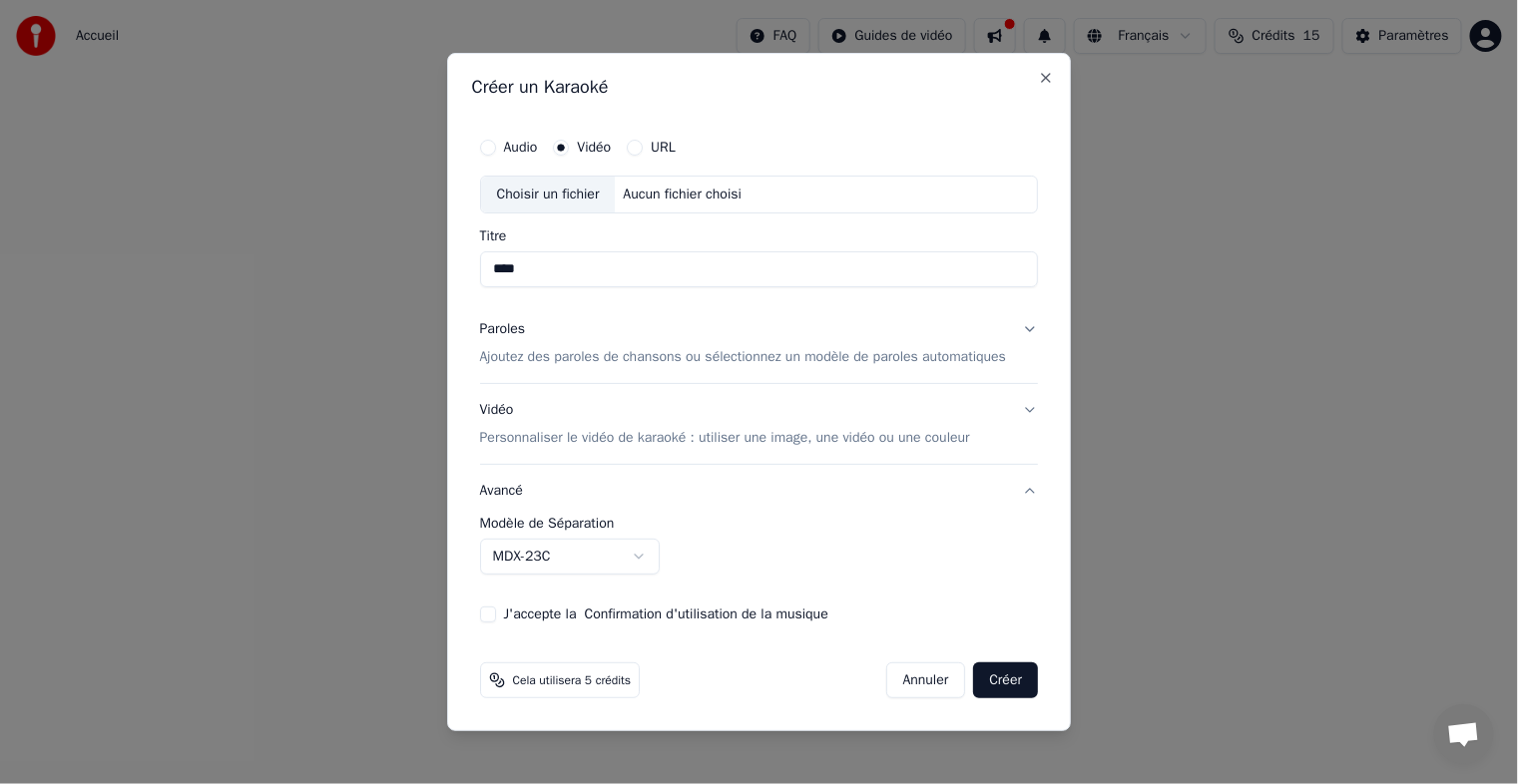 type on "****" 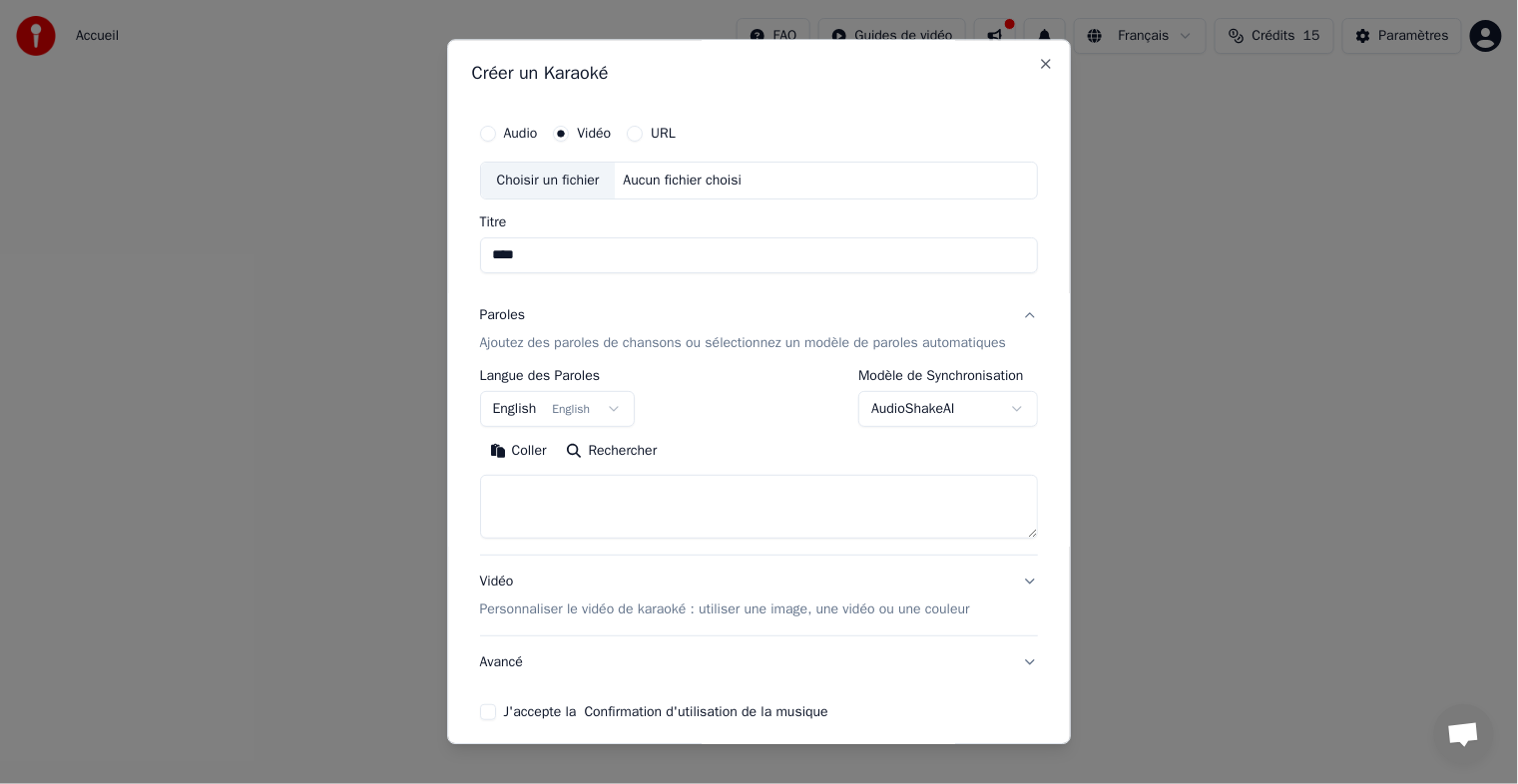 click at bounding box center [759, 507] 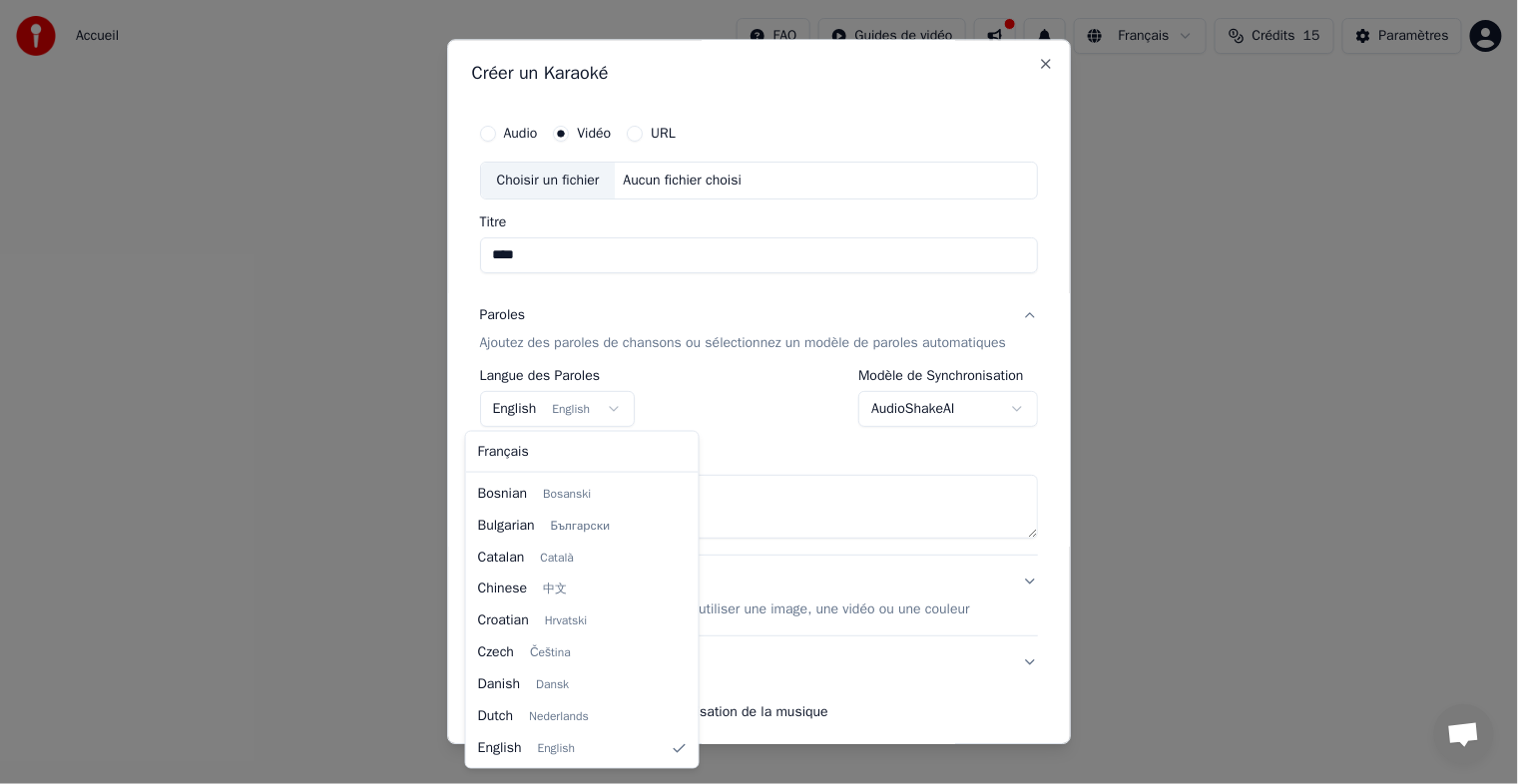 scroll, scrollTop: 350, scrollLeft: 0, axis: vertical 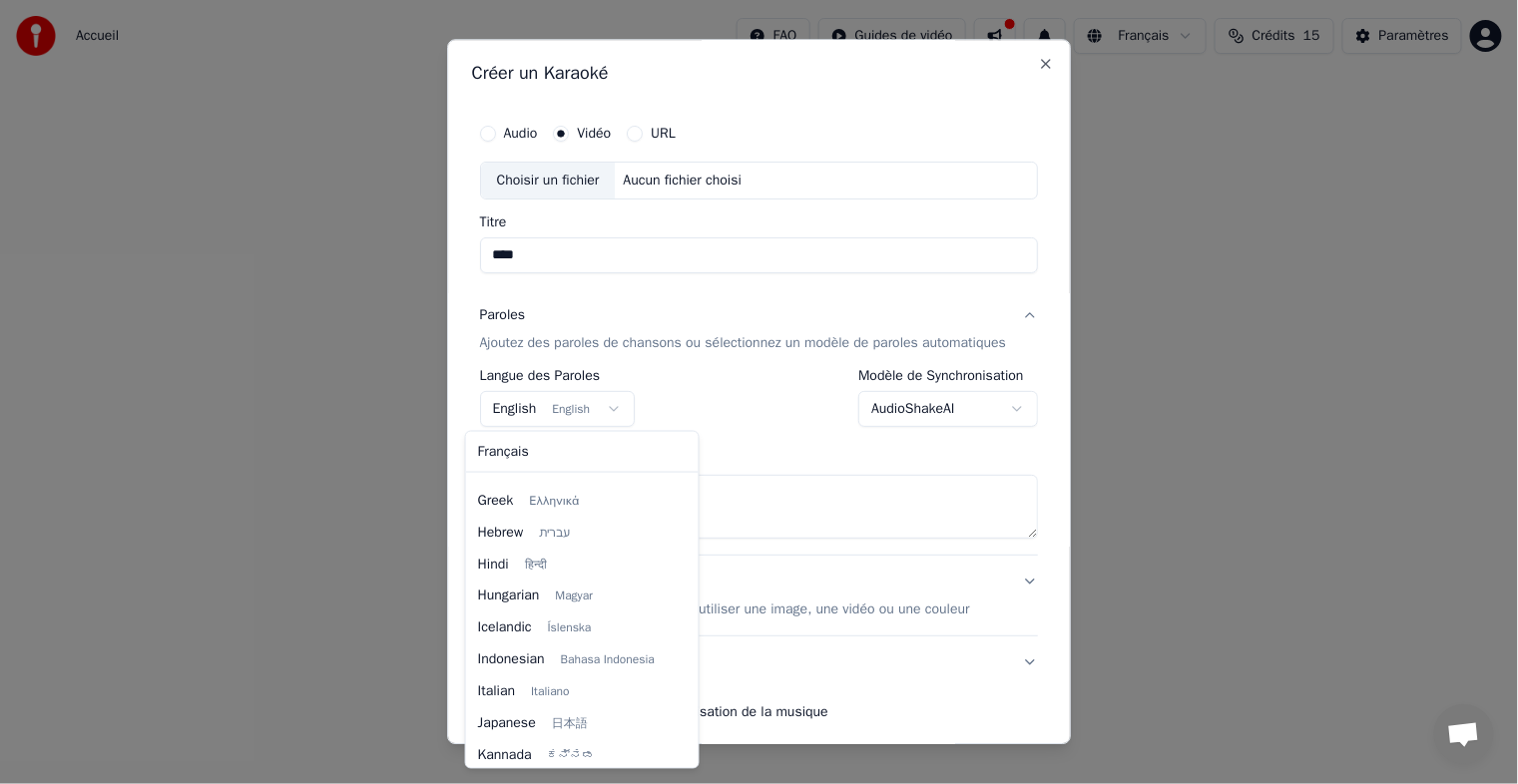 select on "**" 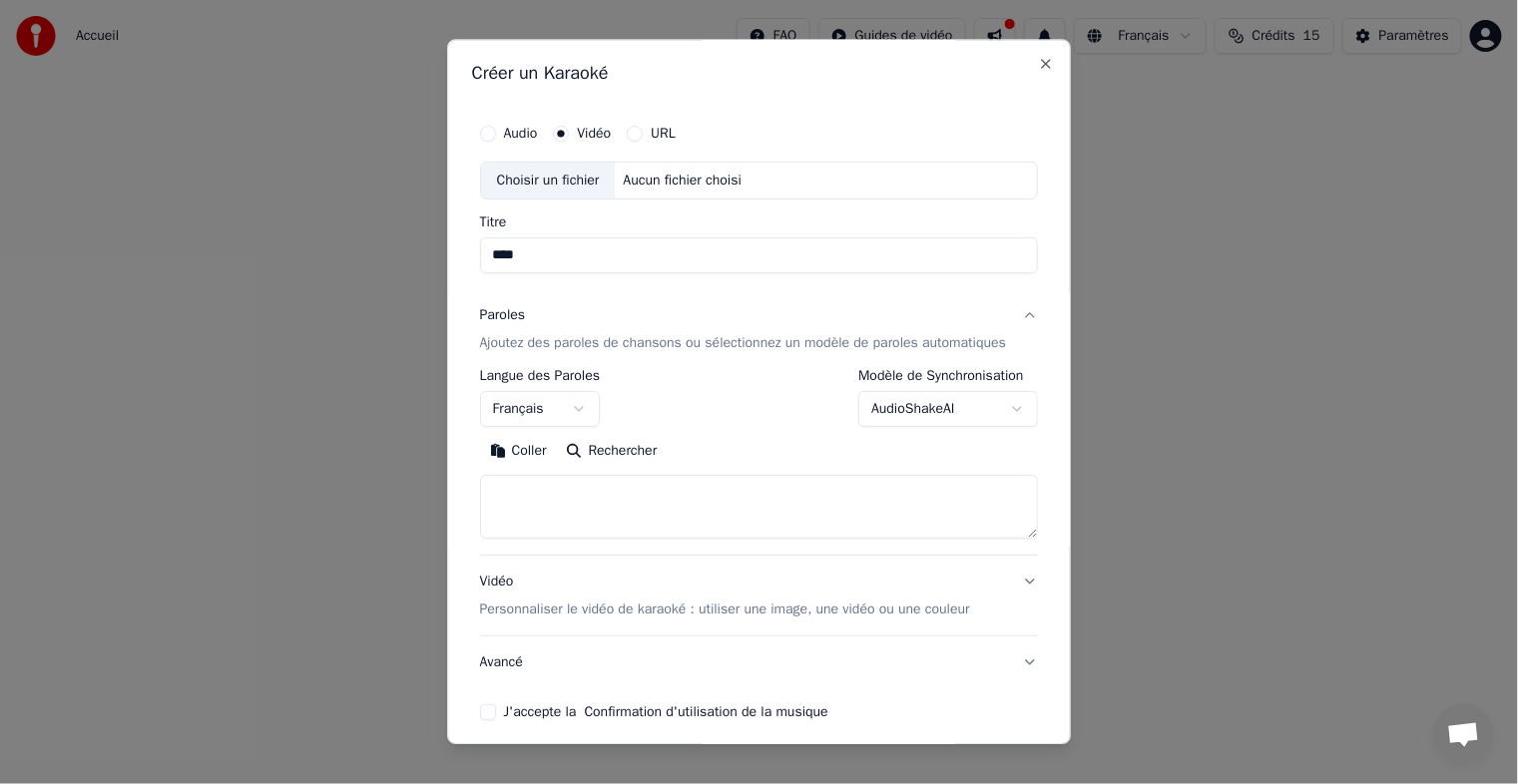 click at bounding box center [759, 507] 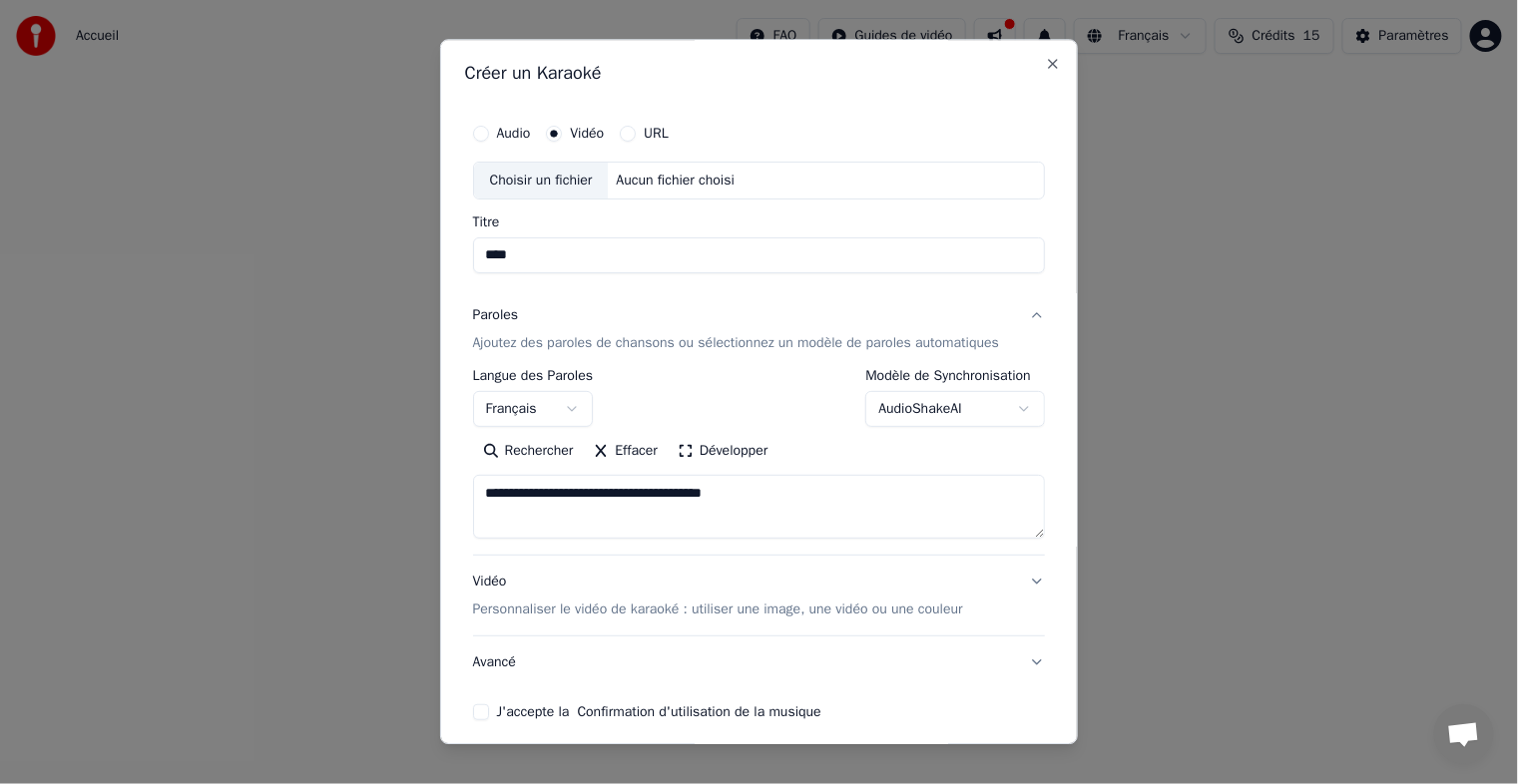 drag, startPoint x: 794, startPoint y: 500, endPoint x: 311, endPoint y: 496, distance: 483.01656 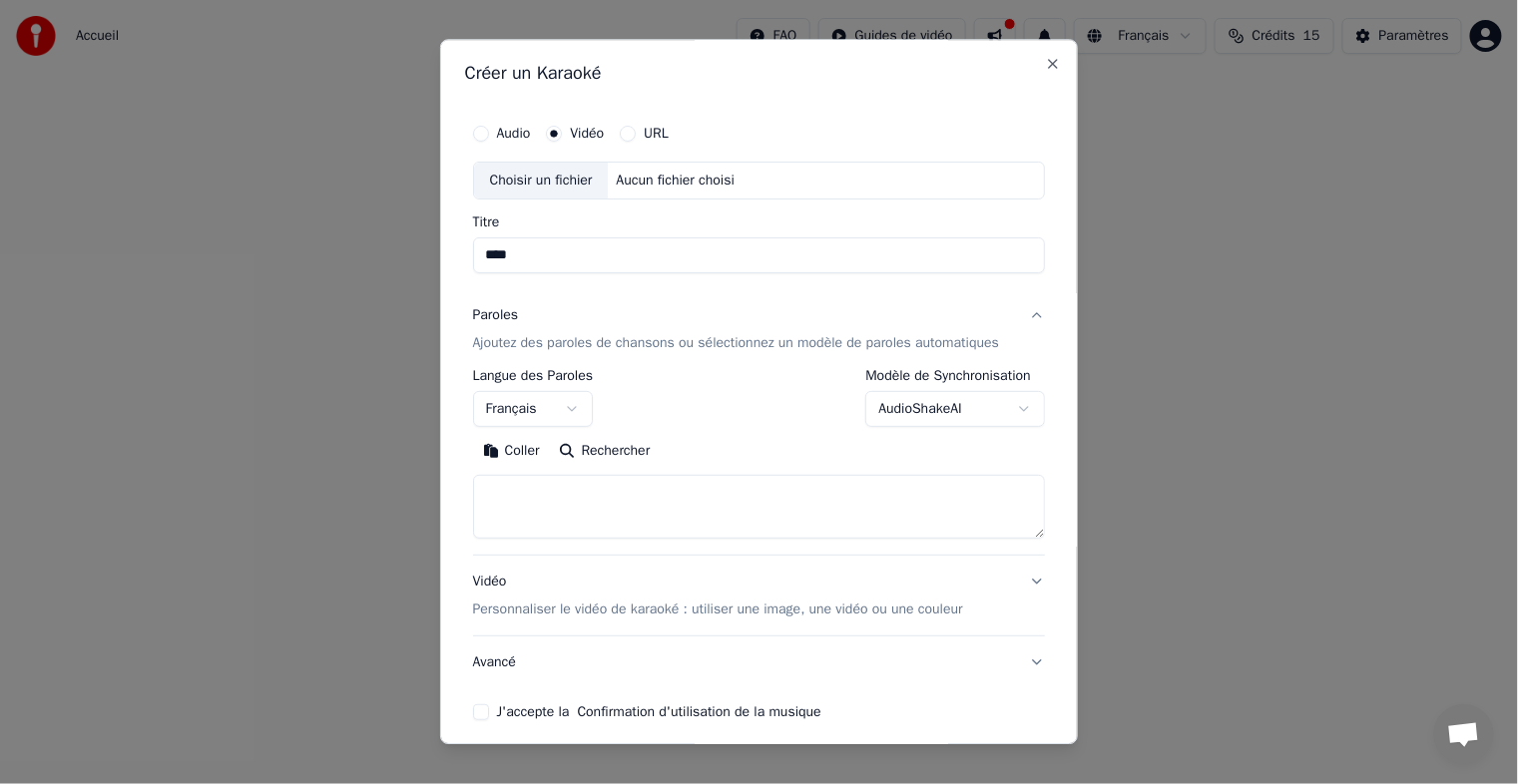 paste on "**********" 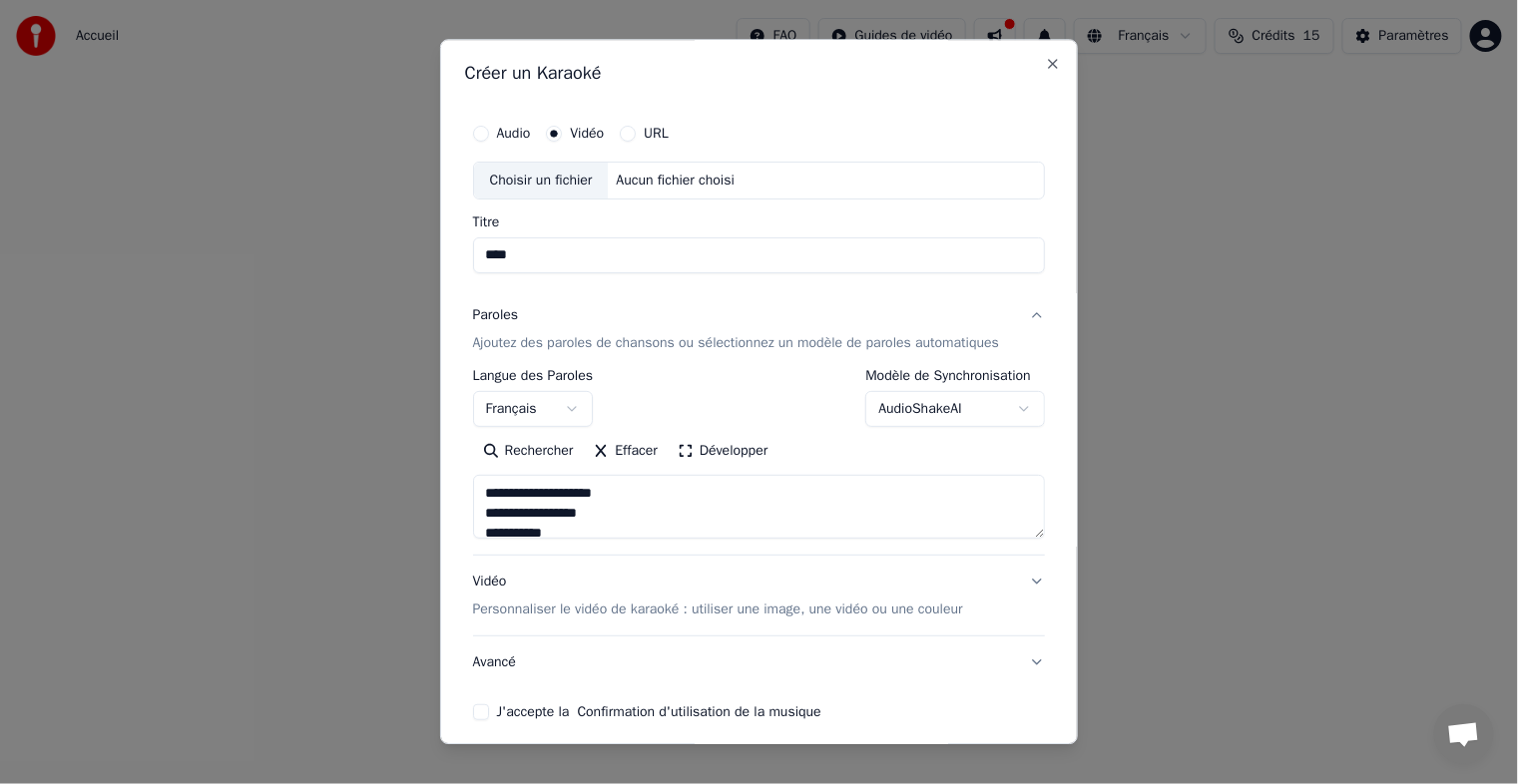 scroll, scrollTop: 1459, scrollLeft: 0, axis: vertical 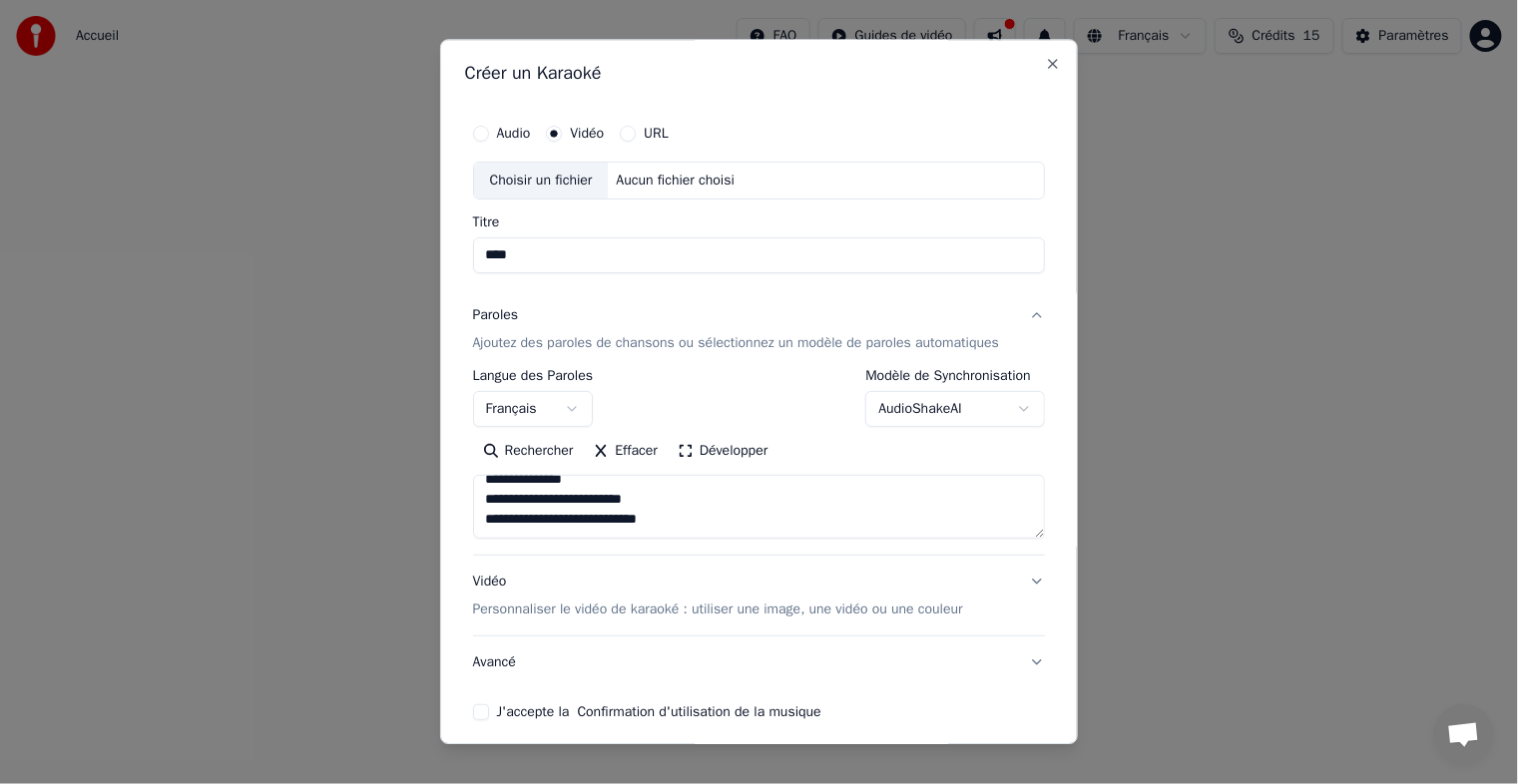 type on "**********" 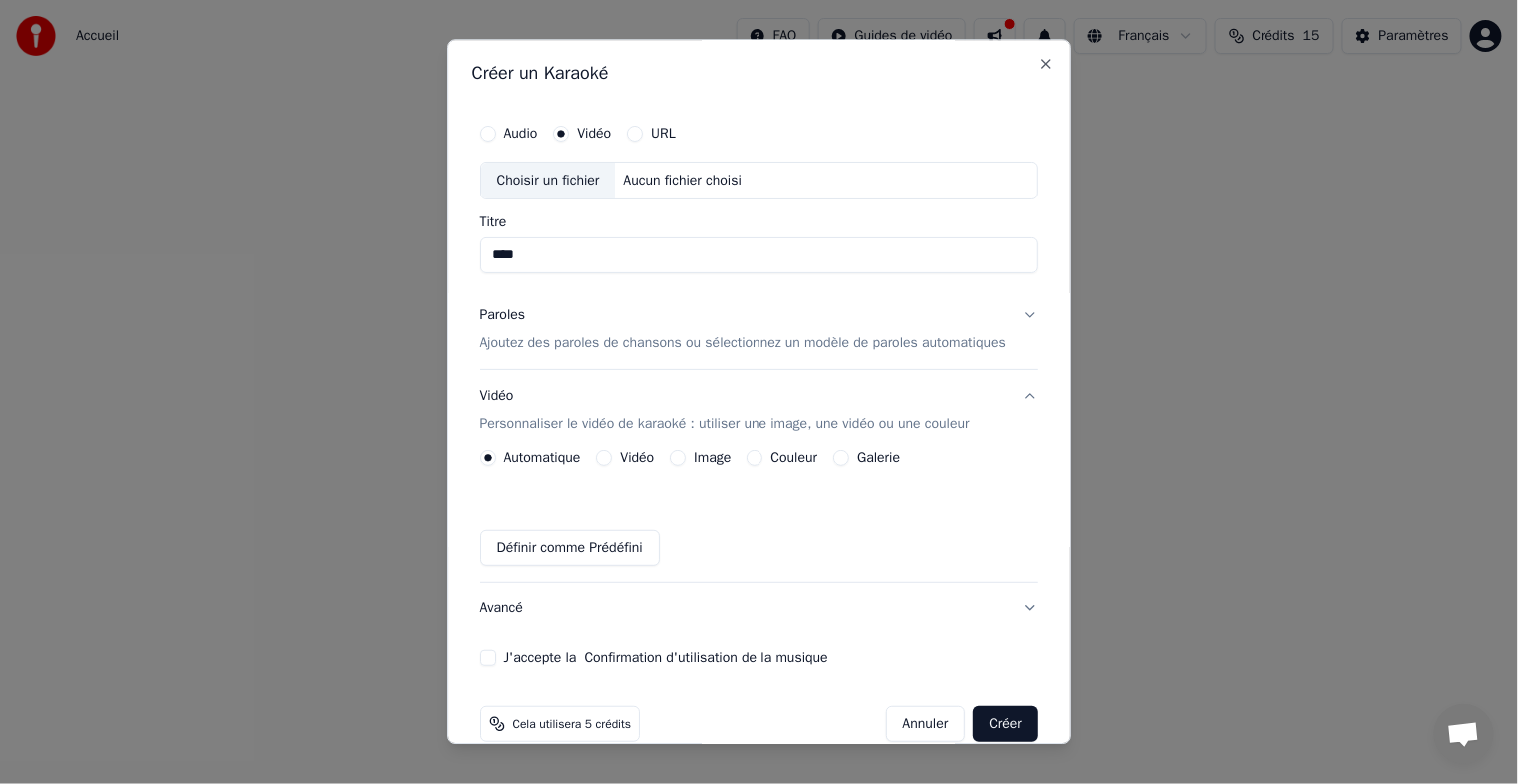 click on "Vidéo" at bounding box center (638, 458) 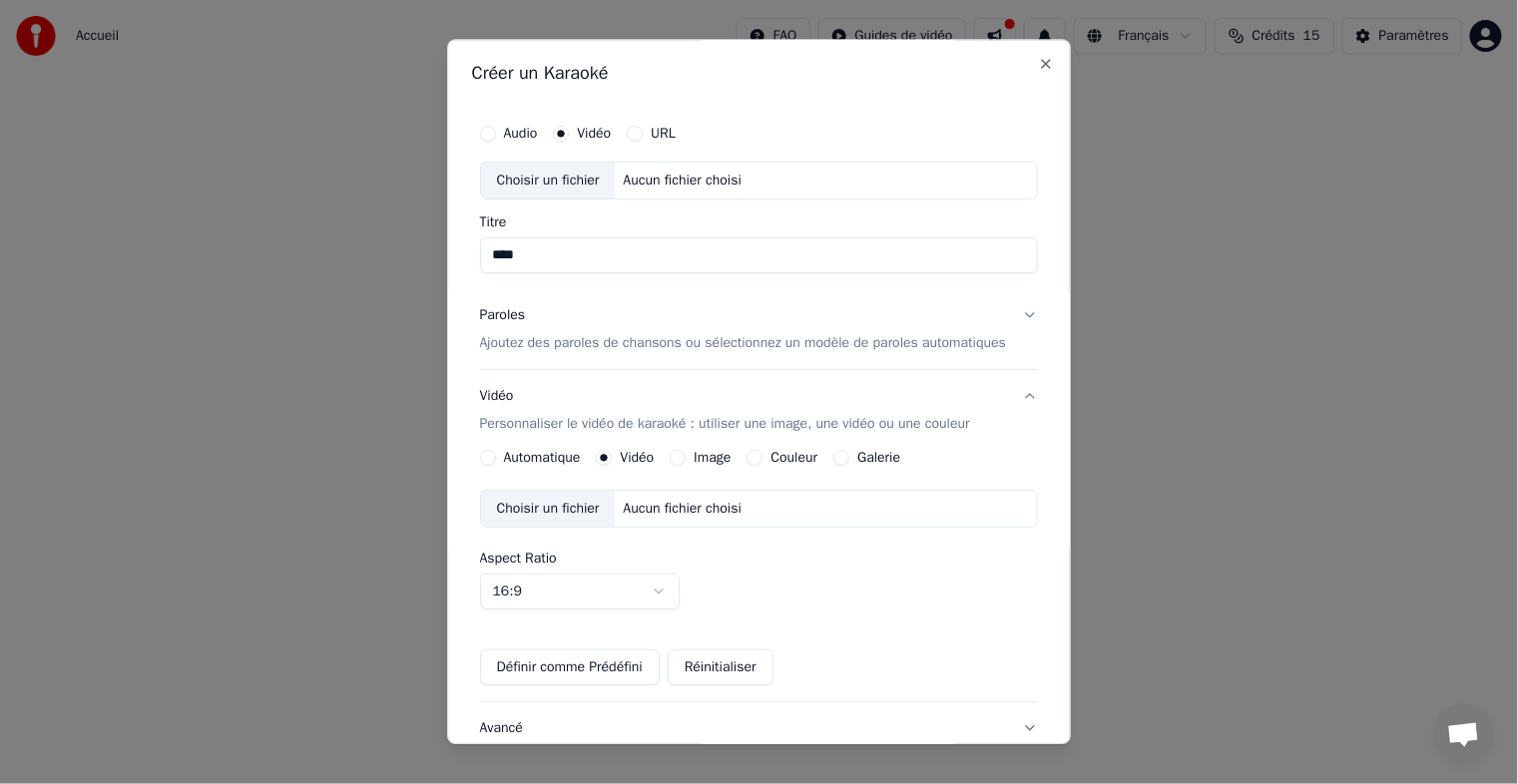 click on "Aucun fichier choisi" at bounding box center (683, 509) 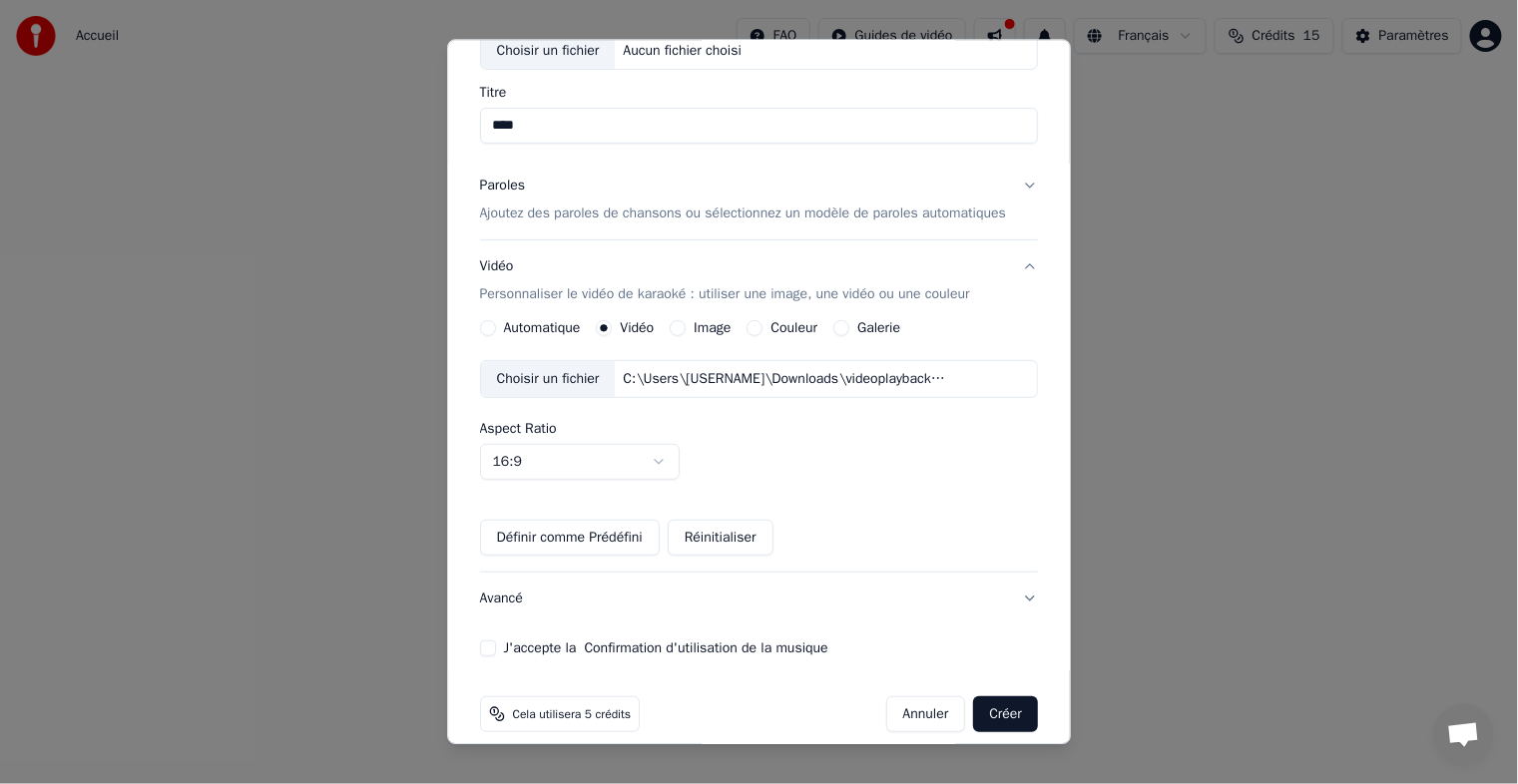 scroll, scrollTop: 148, scrollLeft: 0, axis: vertical 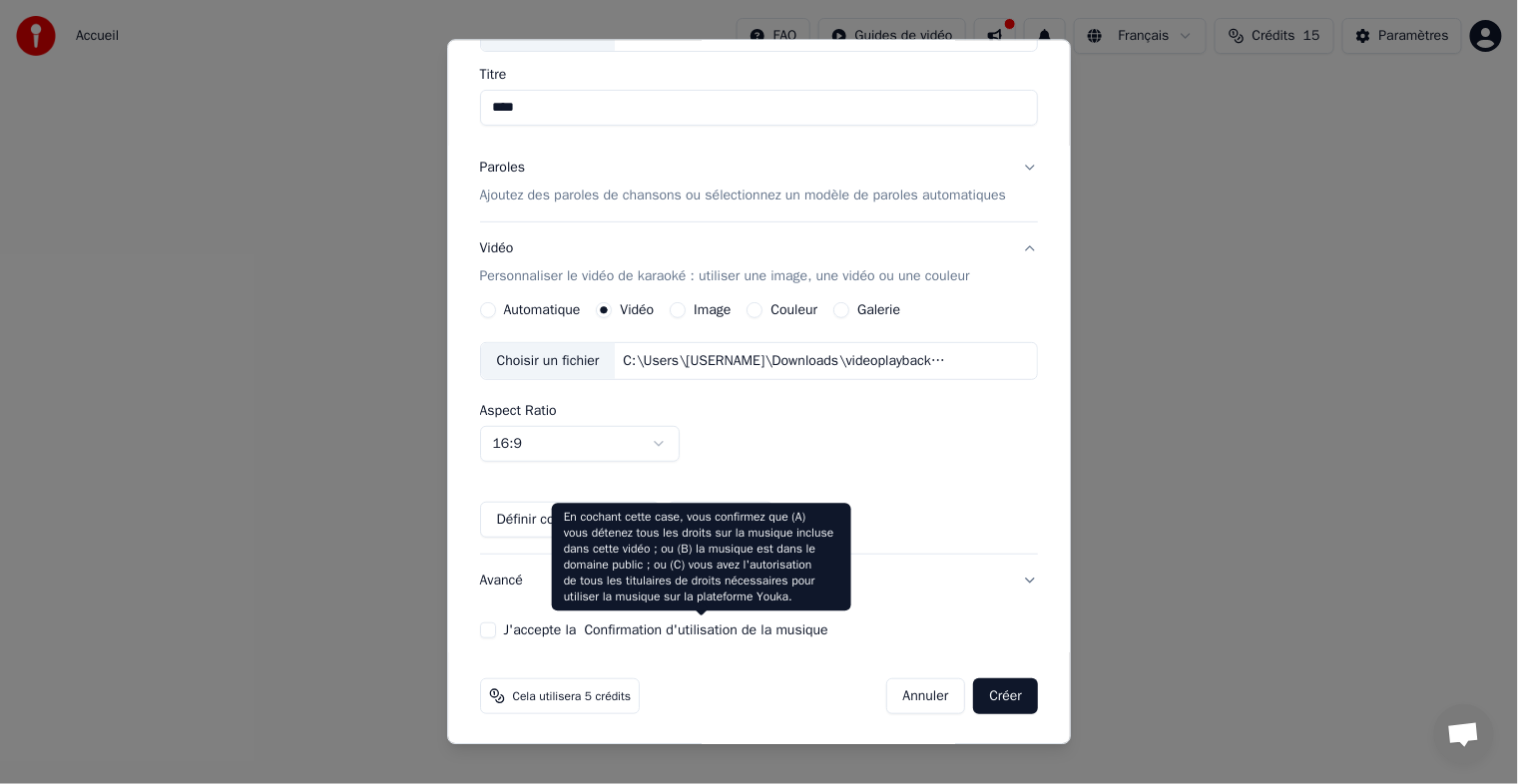 click on "Confirmation d'utilisation de la musique" at bounding box center [707, 630] 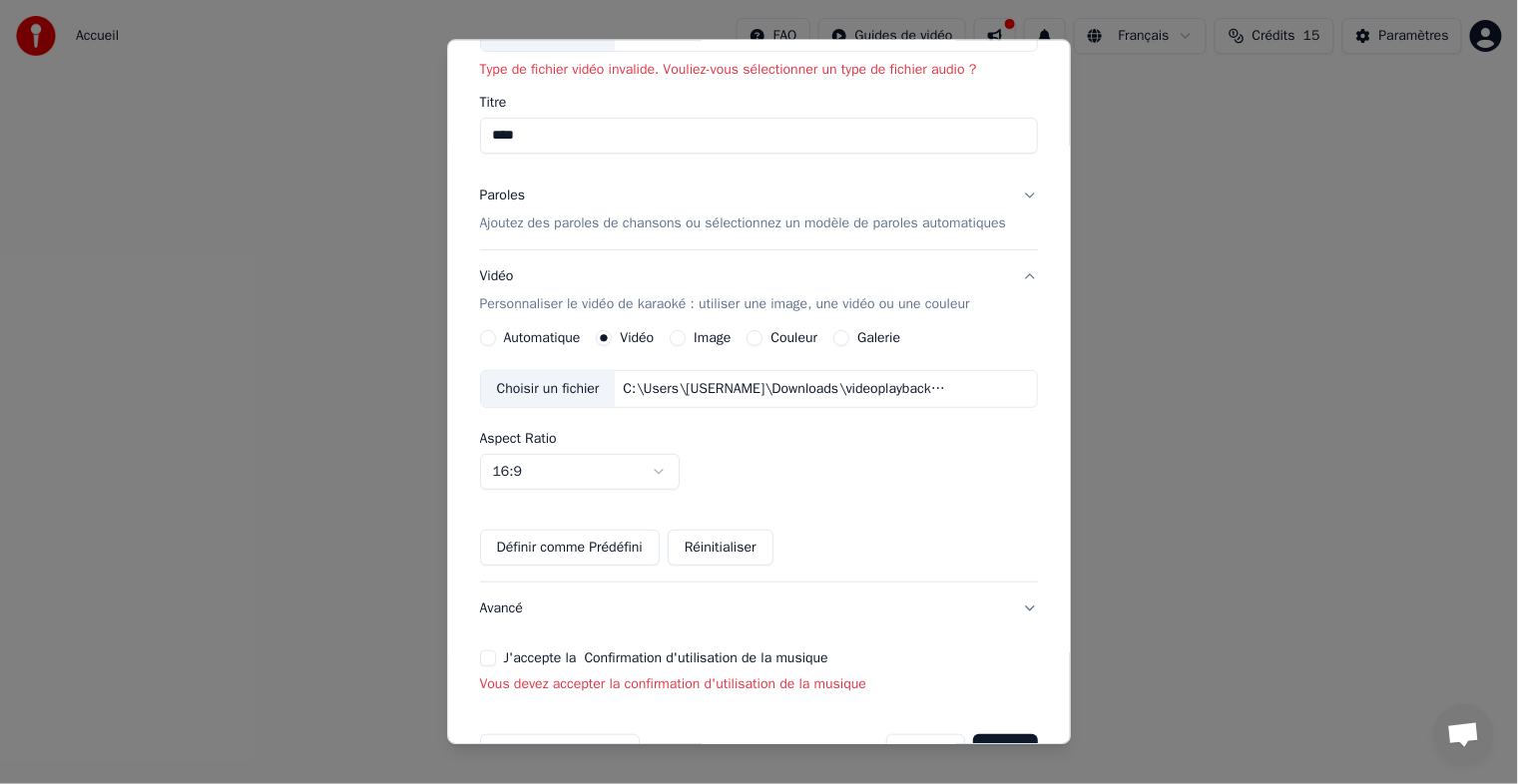 click on "J'accepte la   Confirmation d'utilisation de la musique" at bounding box center [488, 658] 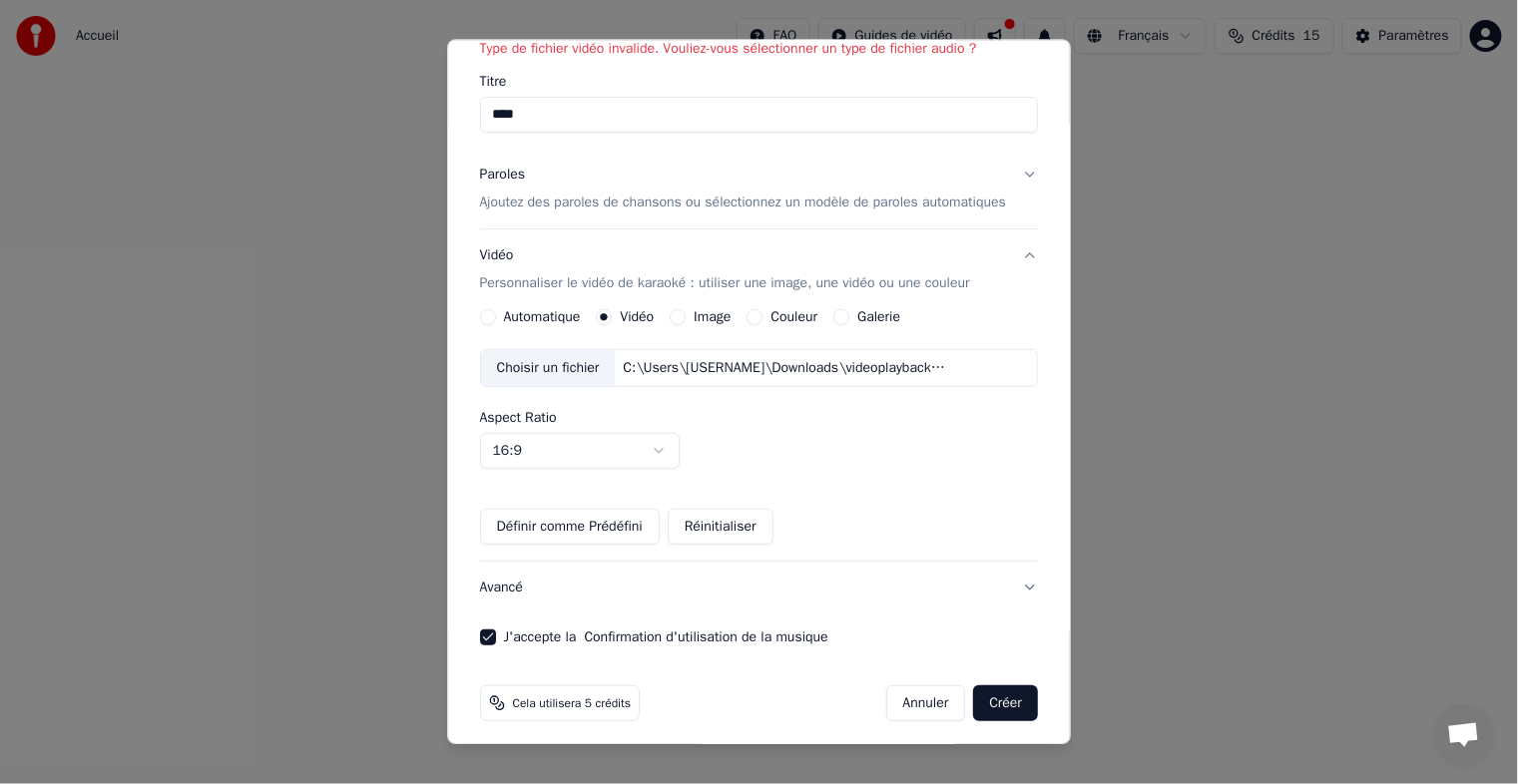 scroll, scrollTop: 176, scrollLeft: 0, axis: vertical 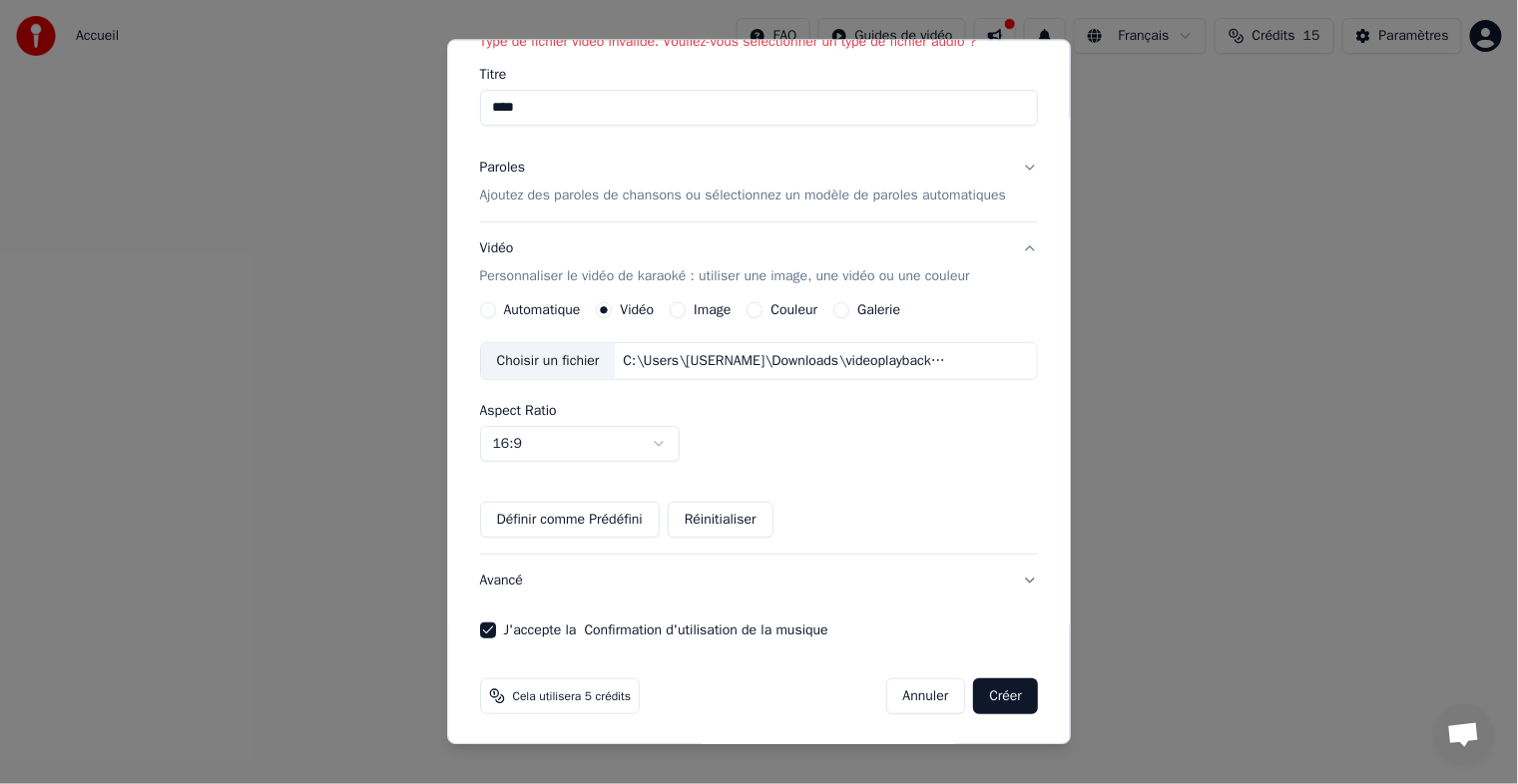 click on "Créer" at bounding box center (1006, 696) 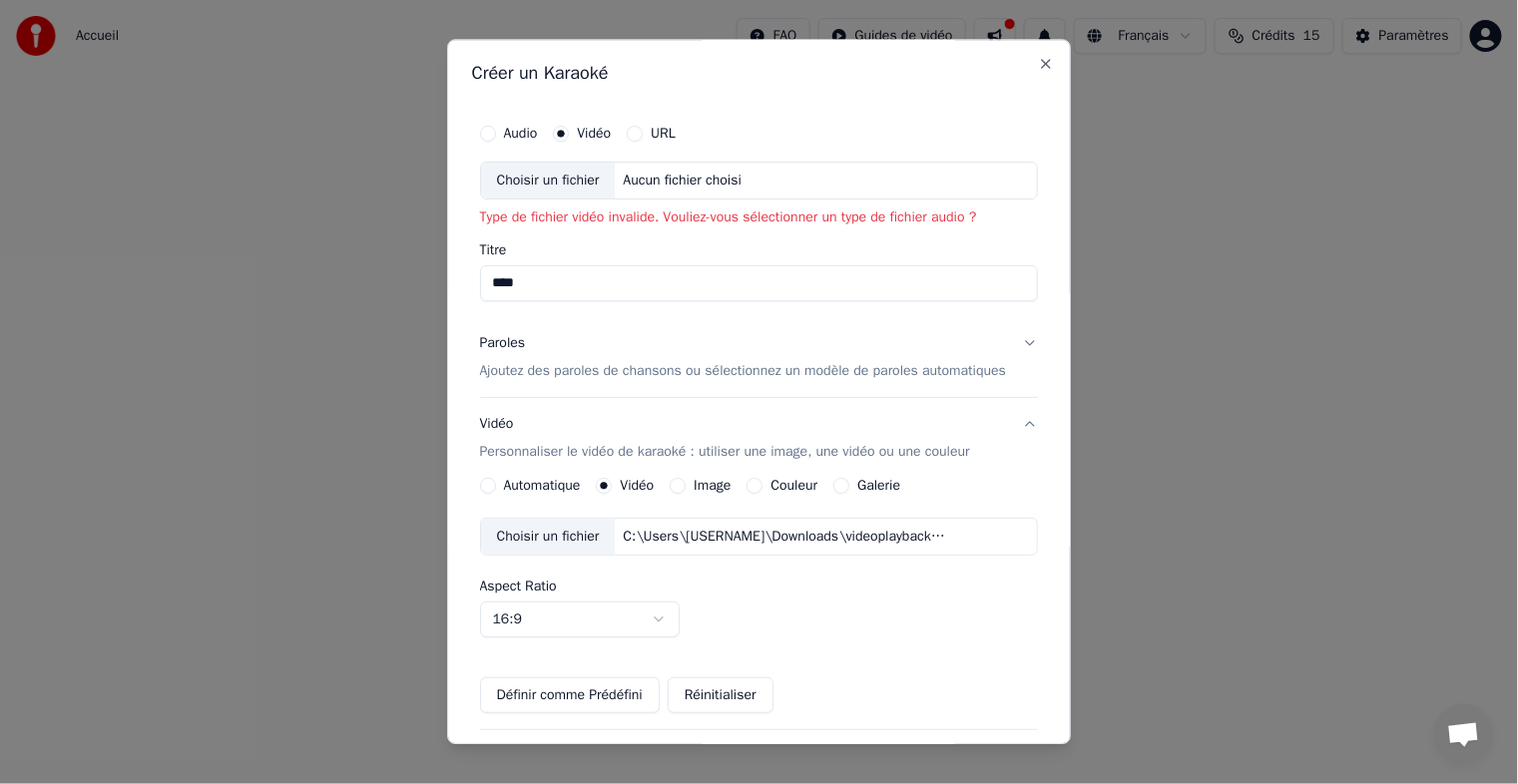 click on "Aucun fichier choisi" at bounding box center [683, 181] 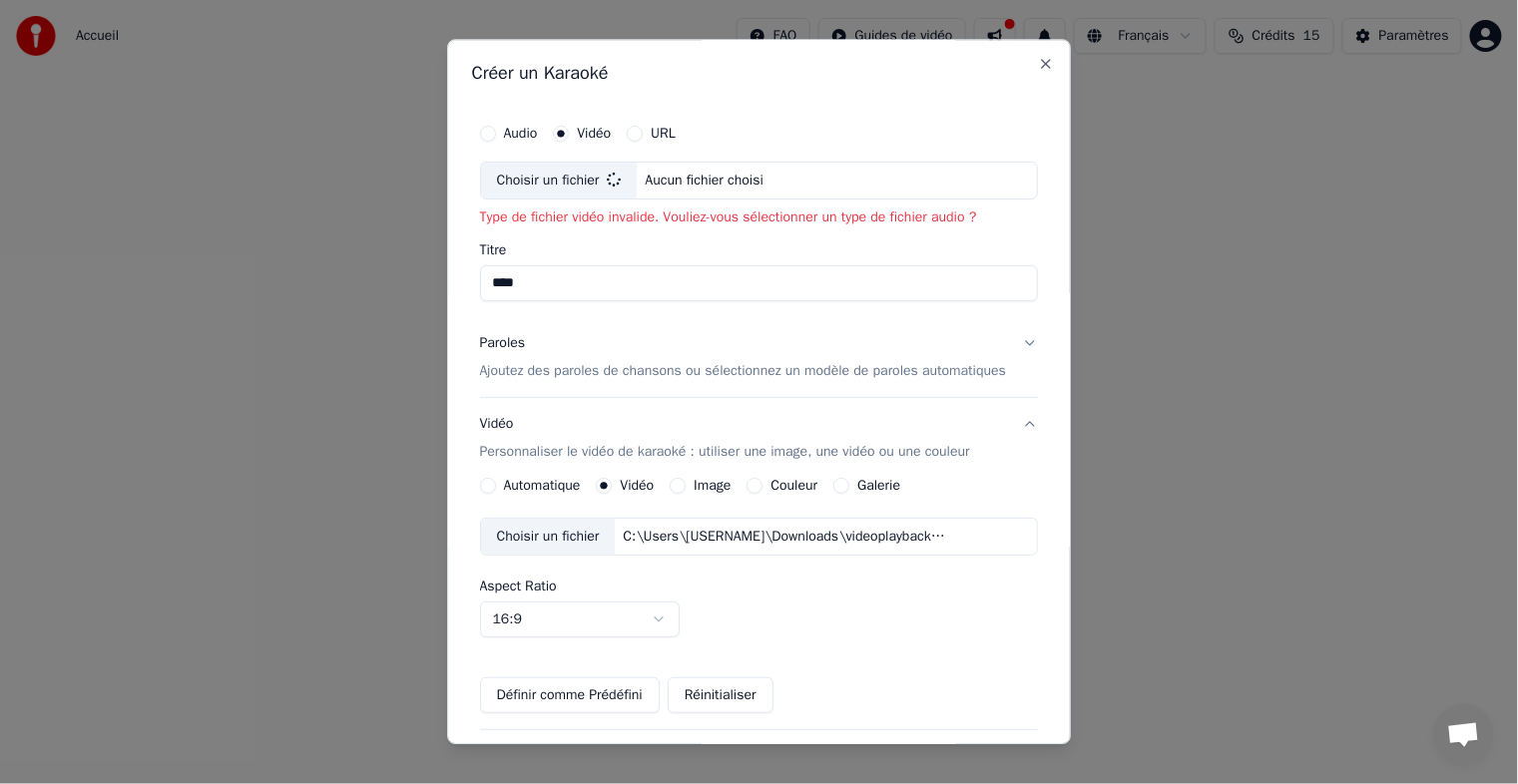 type on "**********" 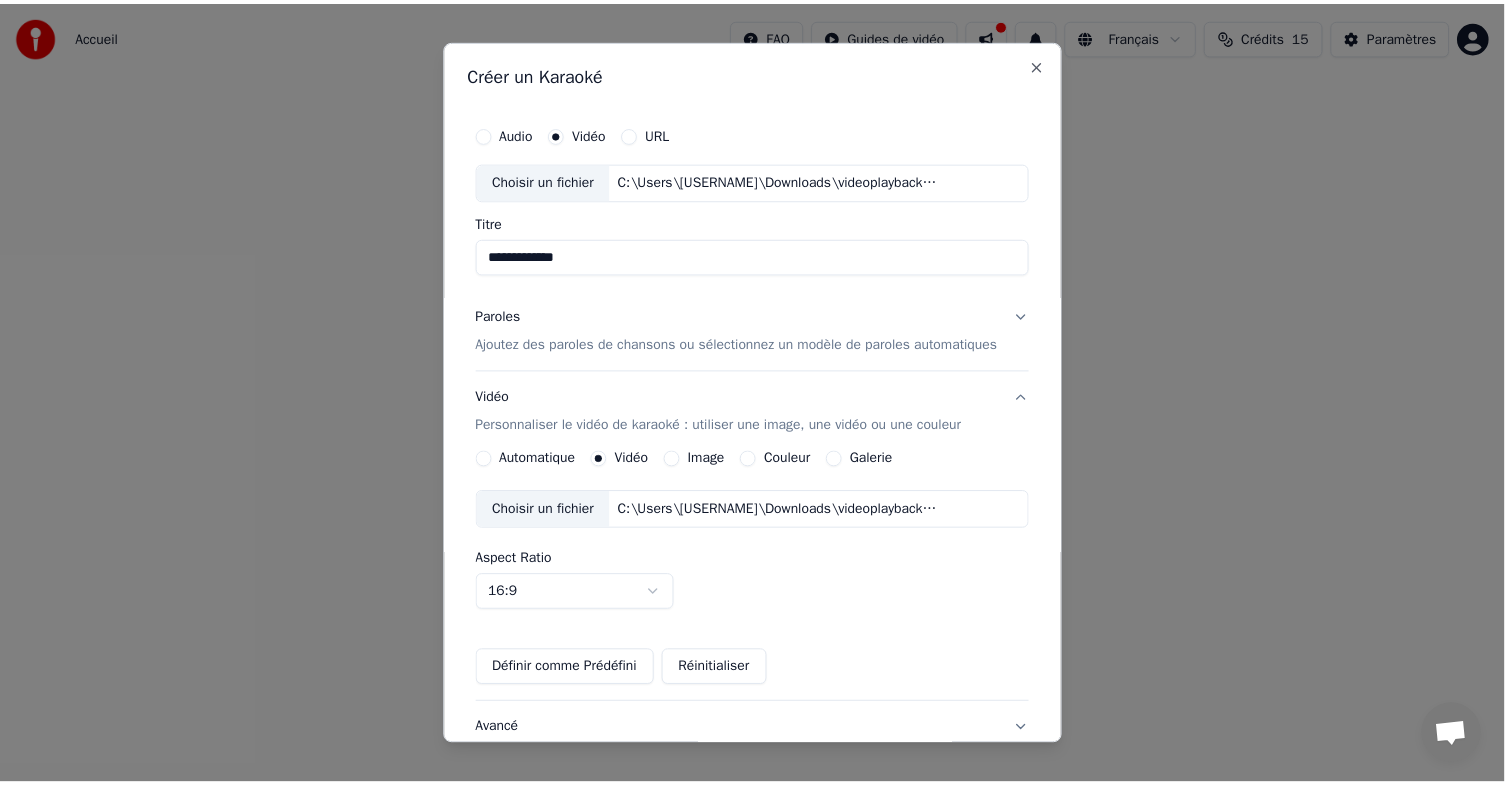 scroll, scrollTop: 148, scrollLeft: 0, axis: vertical 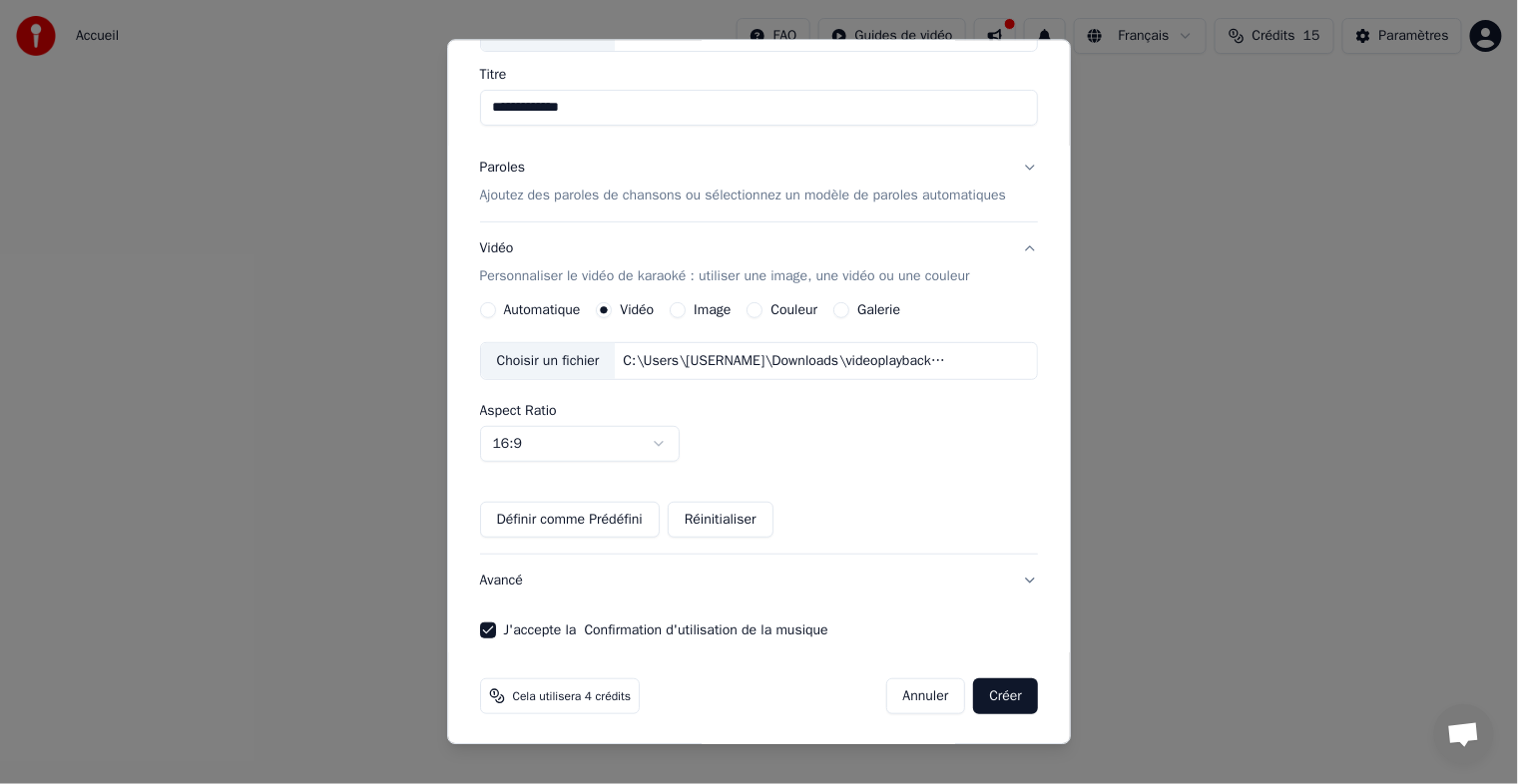 click on "Créer" at bounding box center (1006, 696) 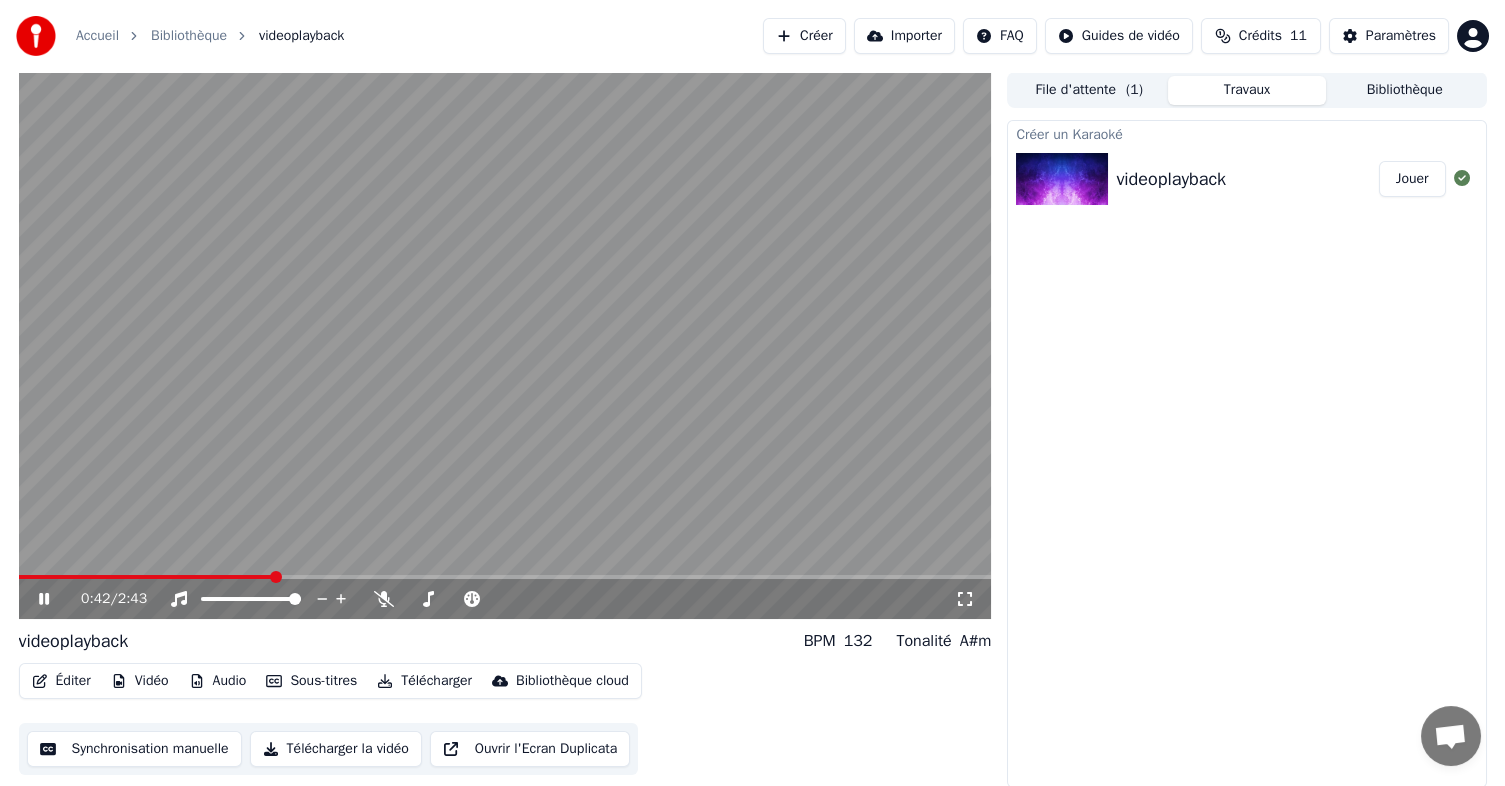 scroll, scrollTop: 2, scrollLeft: 0, axis: vertical 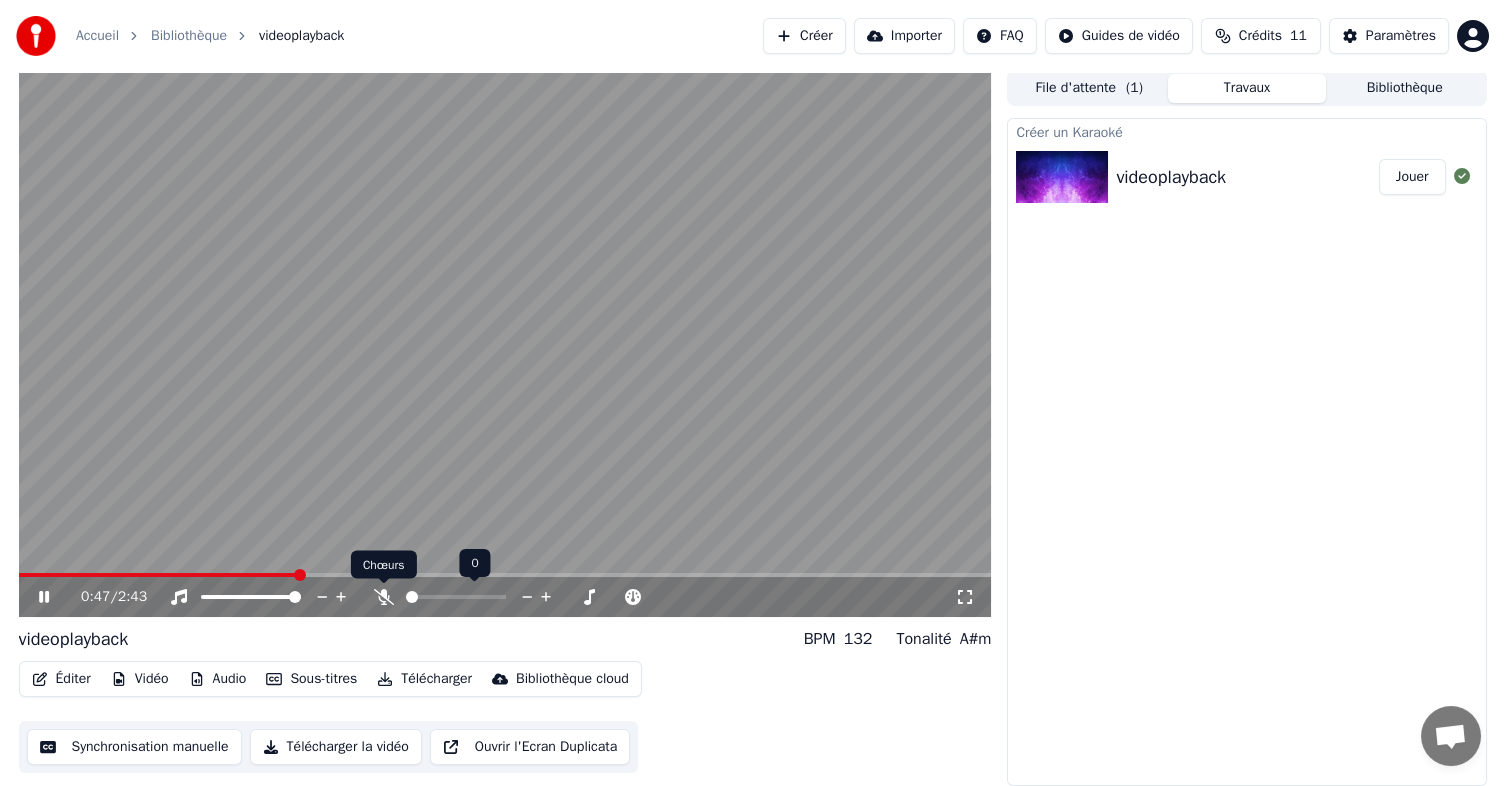 click at bounding box center (474, 597) 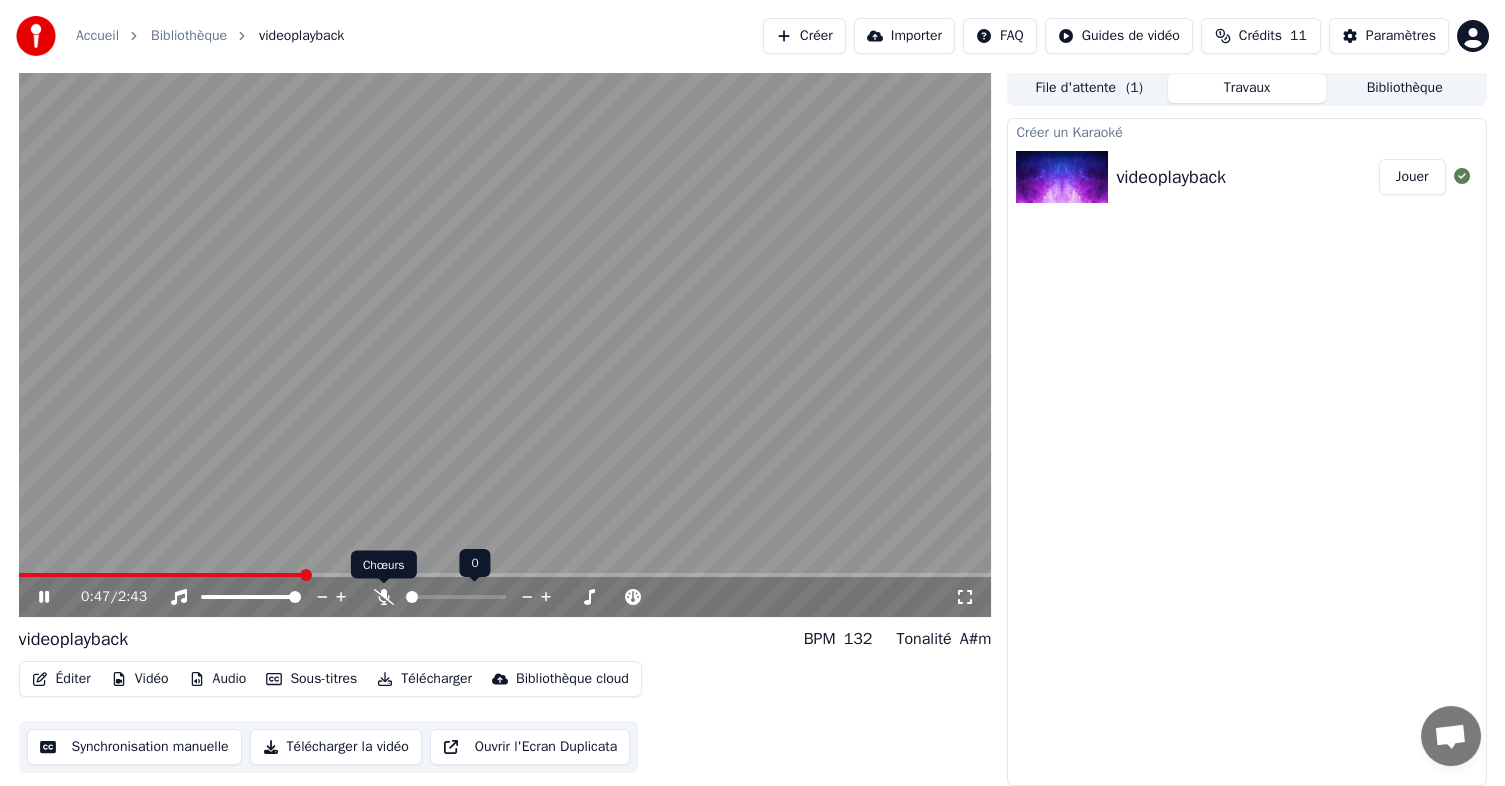 click 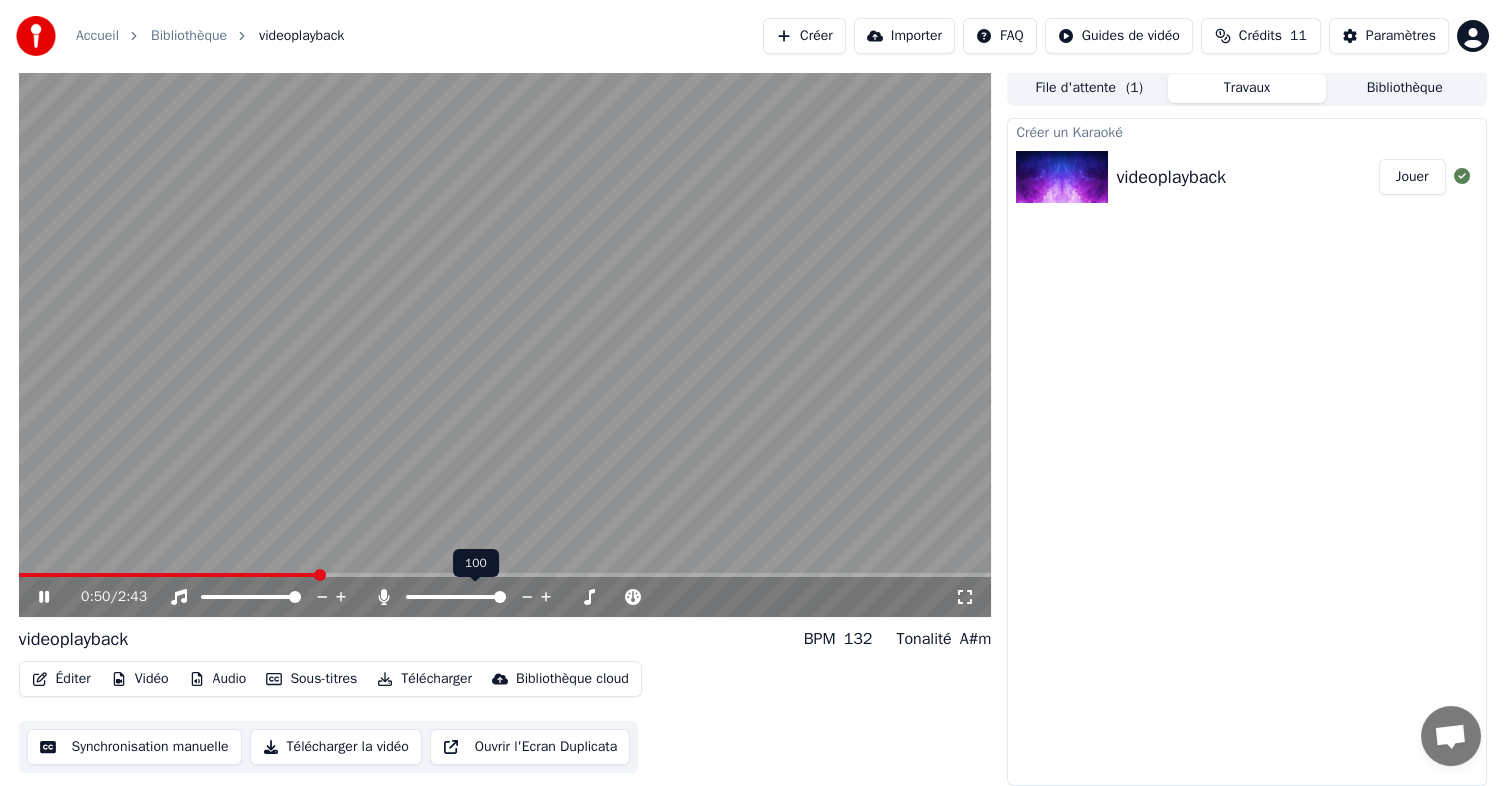 click 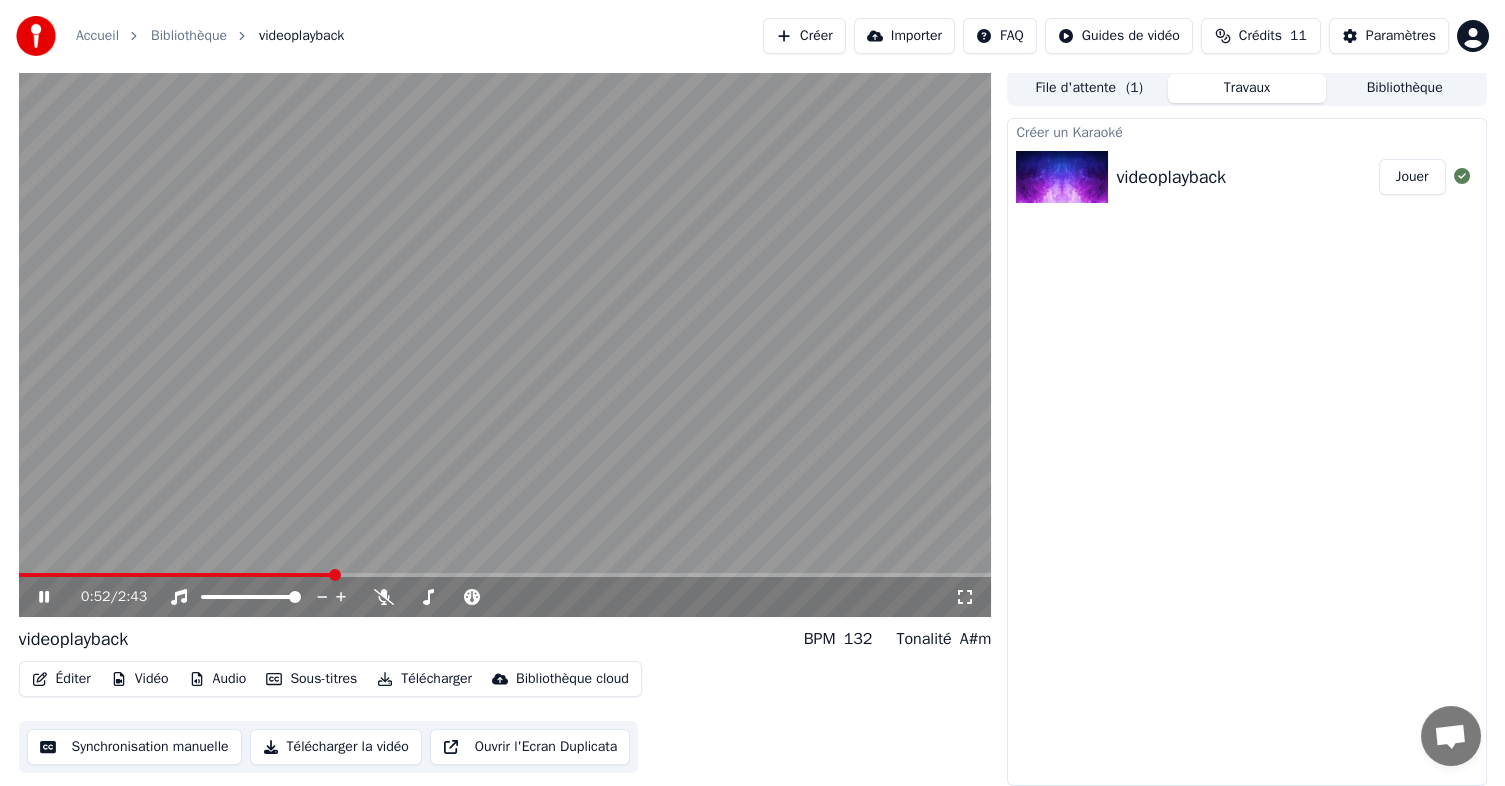 click on "0:52  /  2:43" at bounding box center [505, 597] 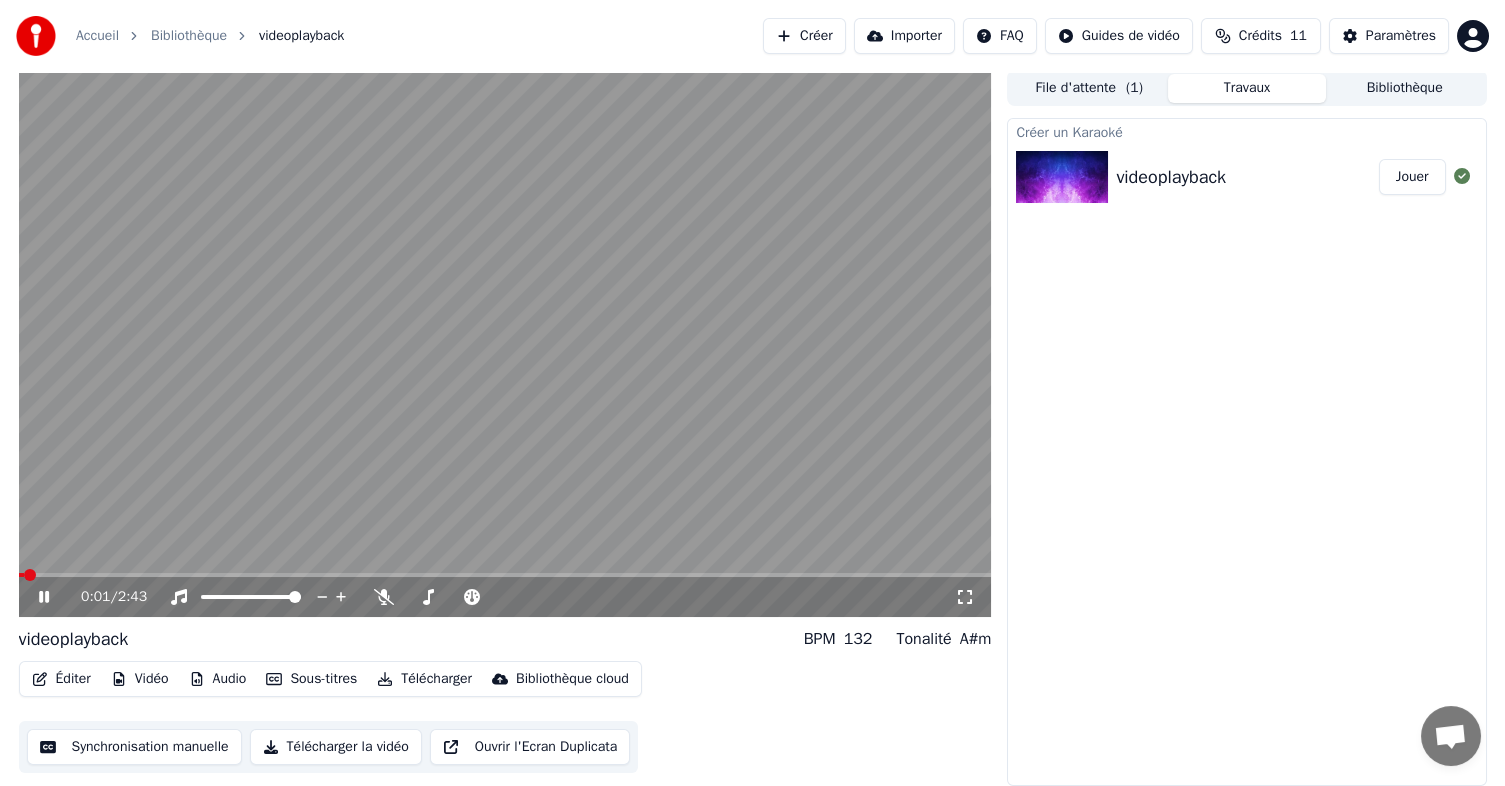 click at bounding box center (30, 575) 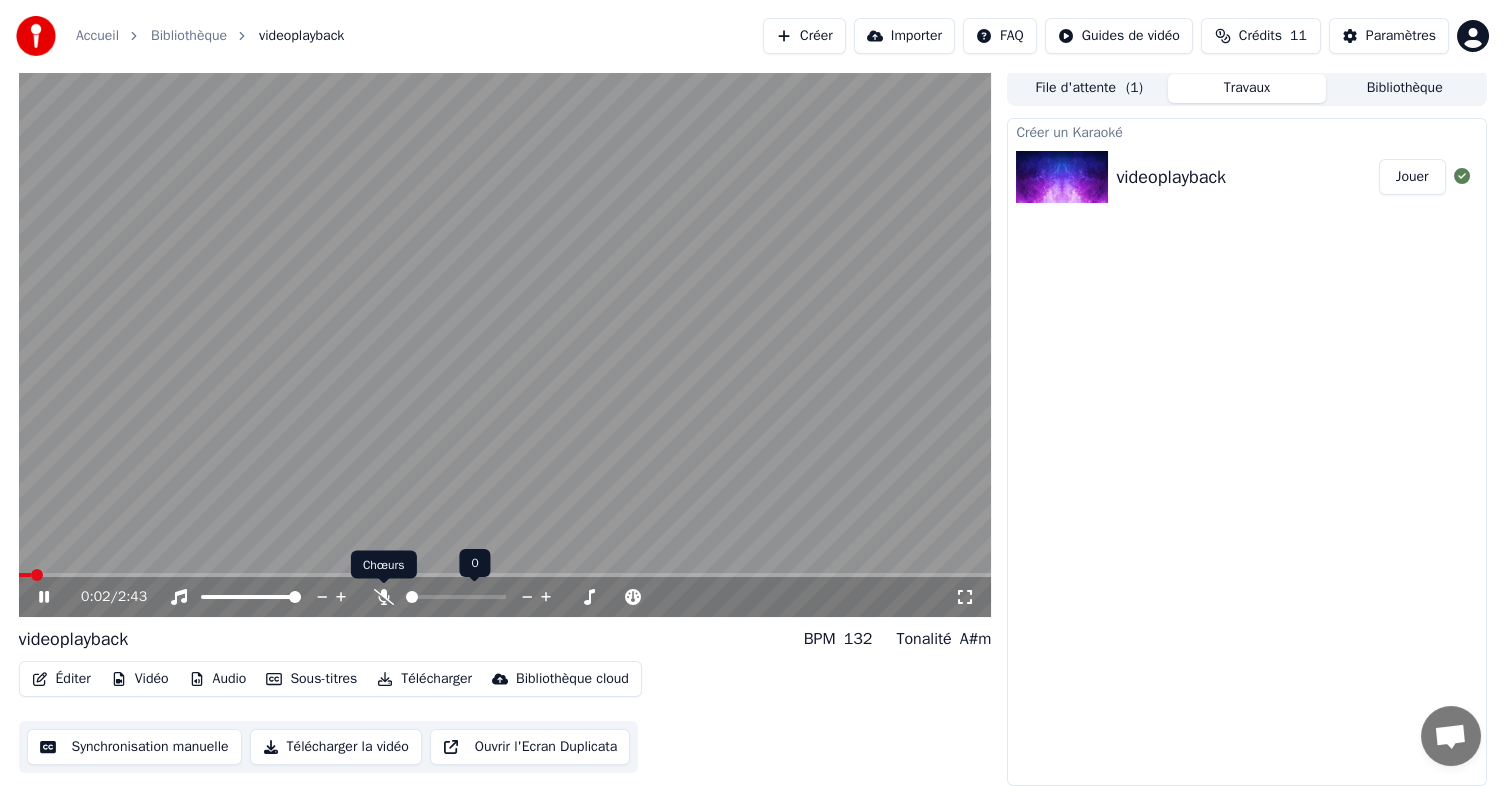click 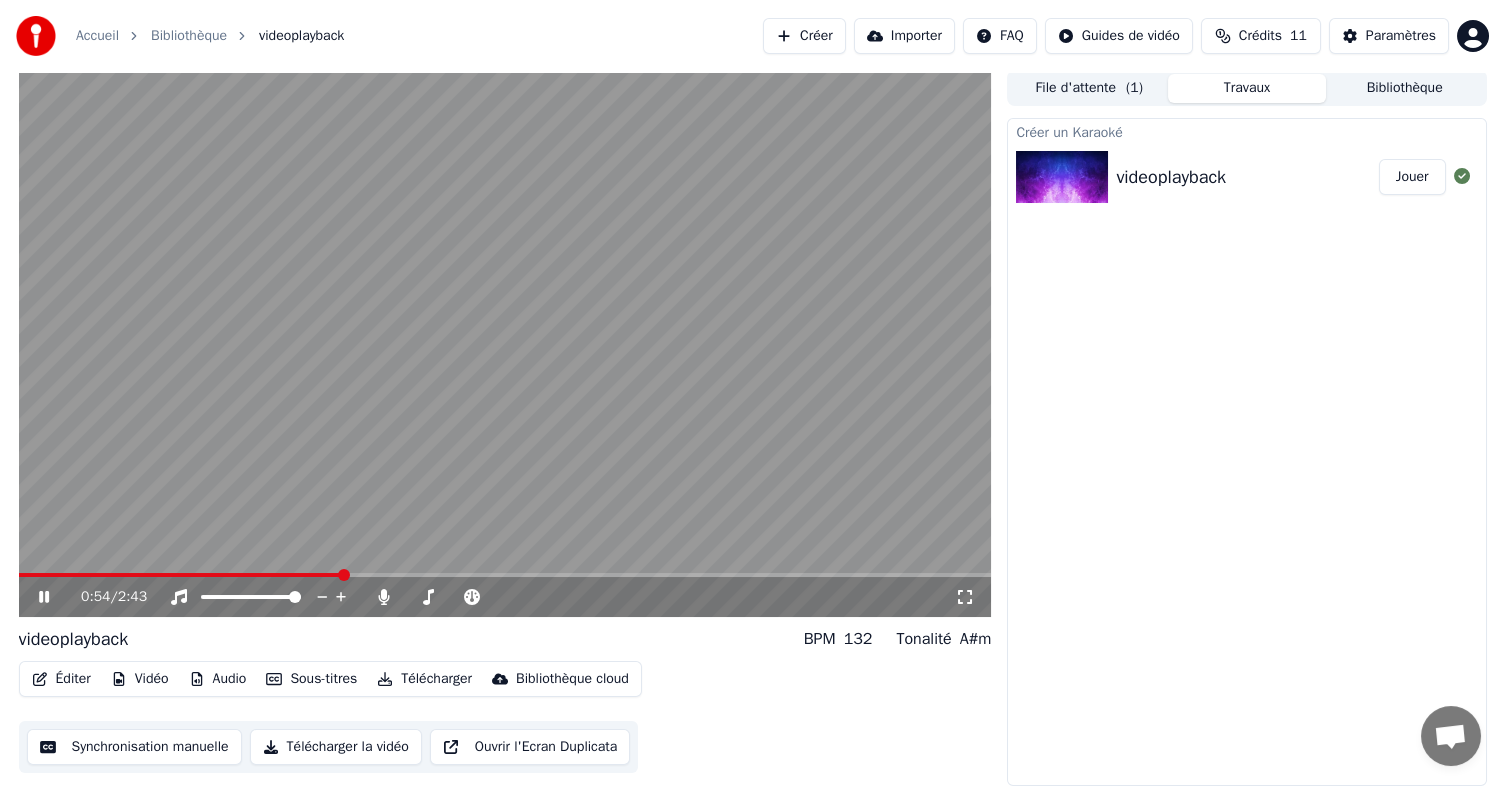 click 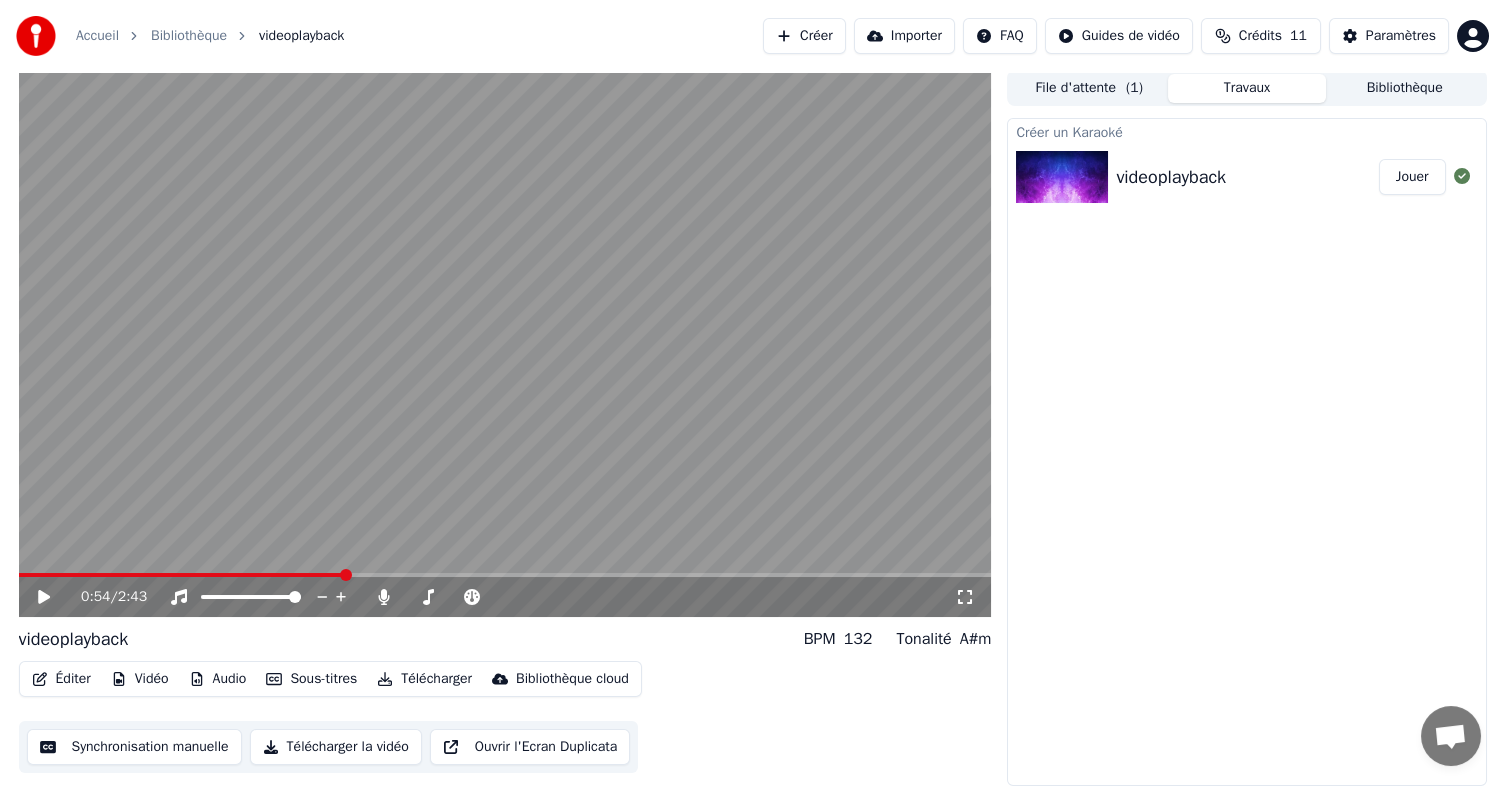 click on "Créer un Karaoké videoplayback Jouer" at bounding box center [1246, 452] 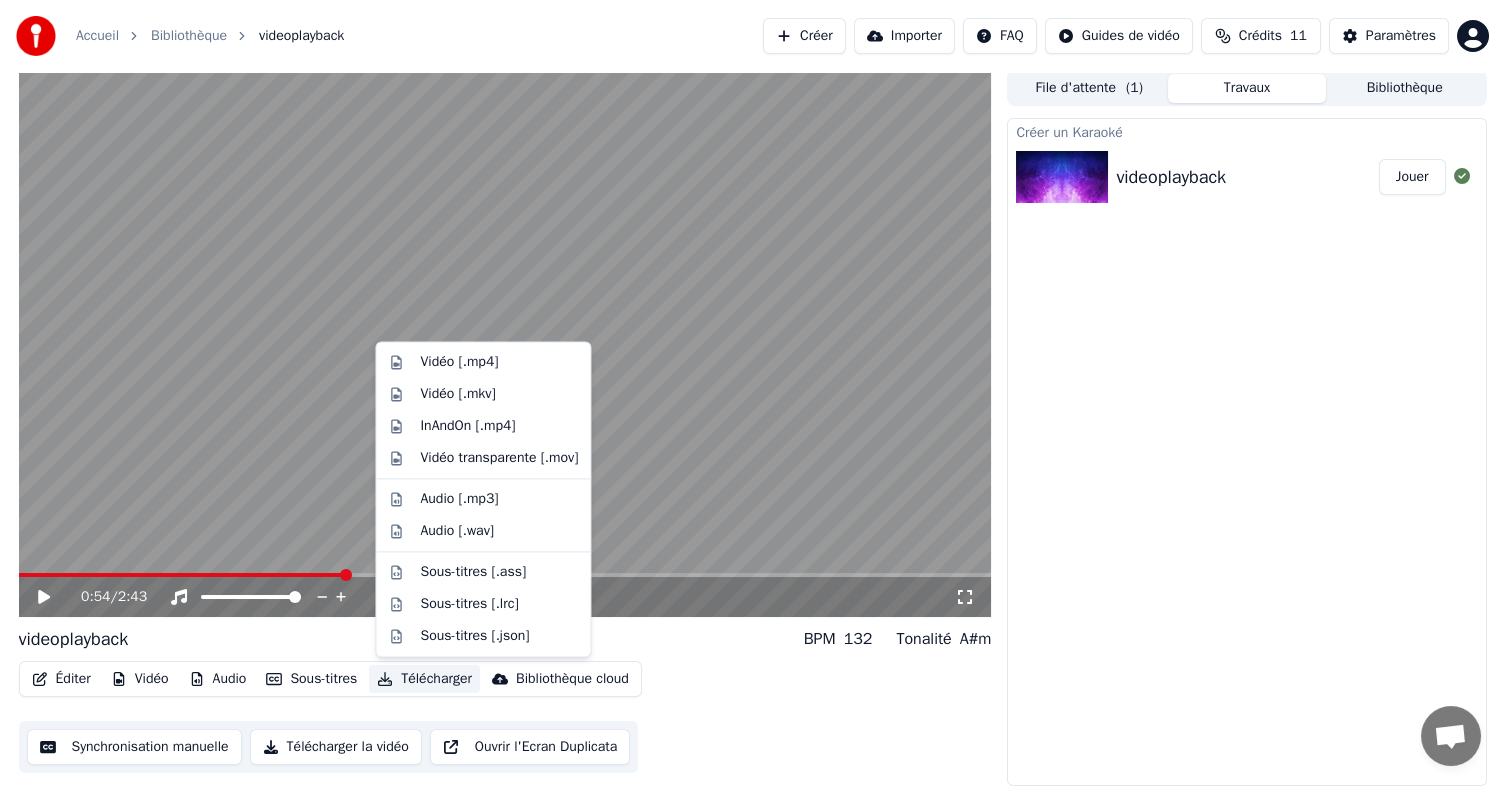 click on "Télécharger" at bounding box center [424, 679] 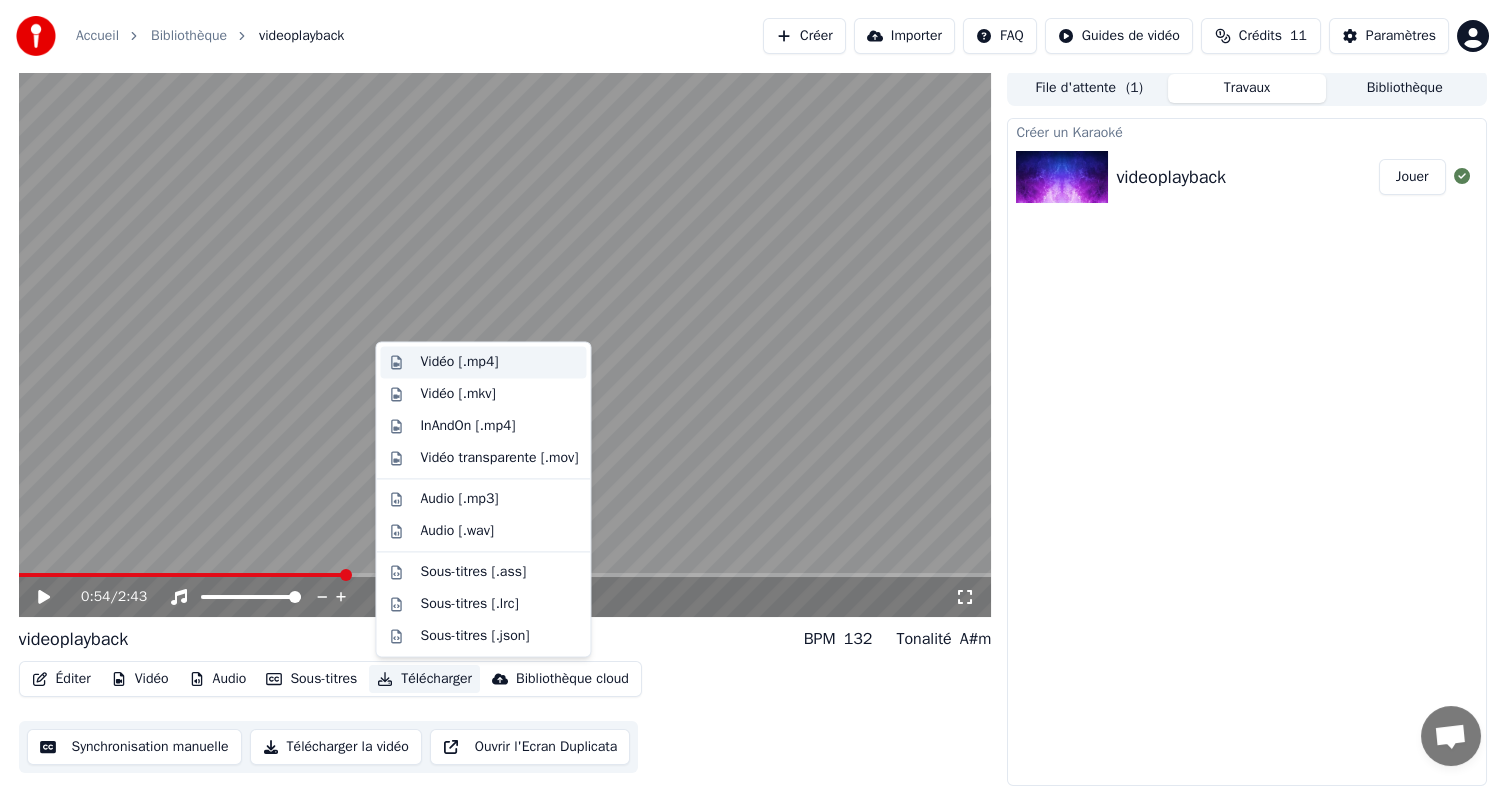 click on "Vidéo [.mp4]" at bounding box center [459, 362] 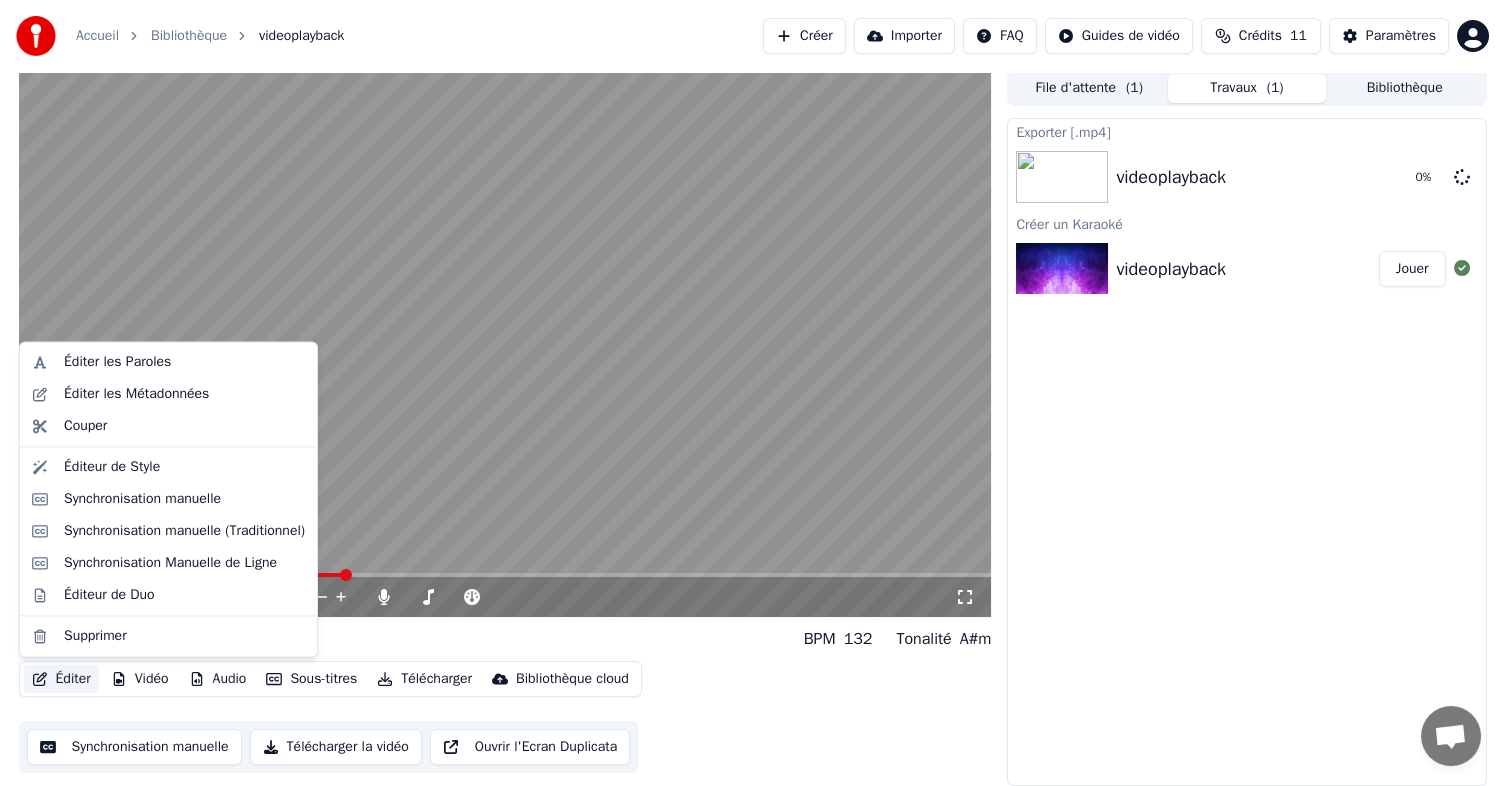 click on "Éditer" at bounding box center (61, 679) 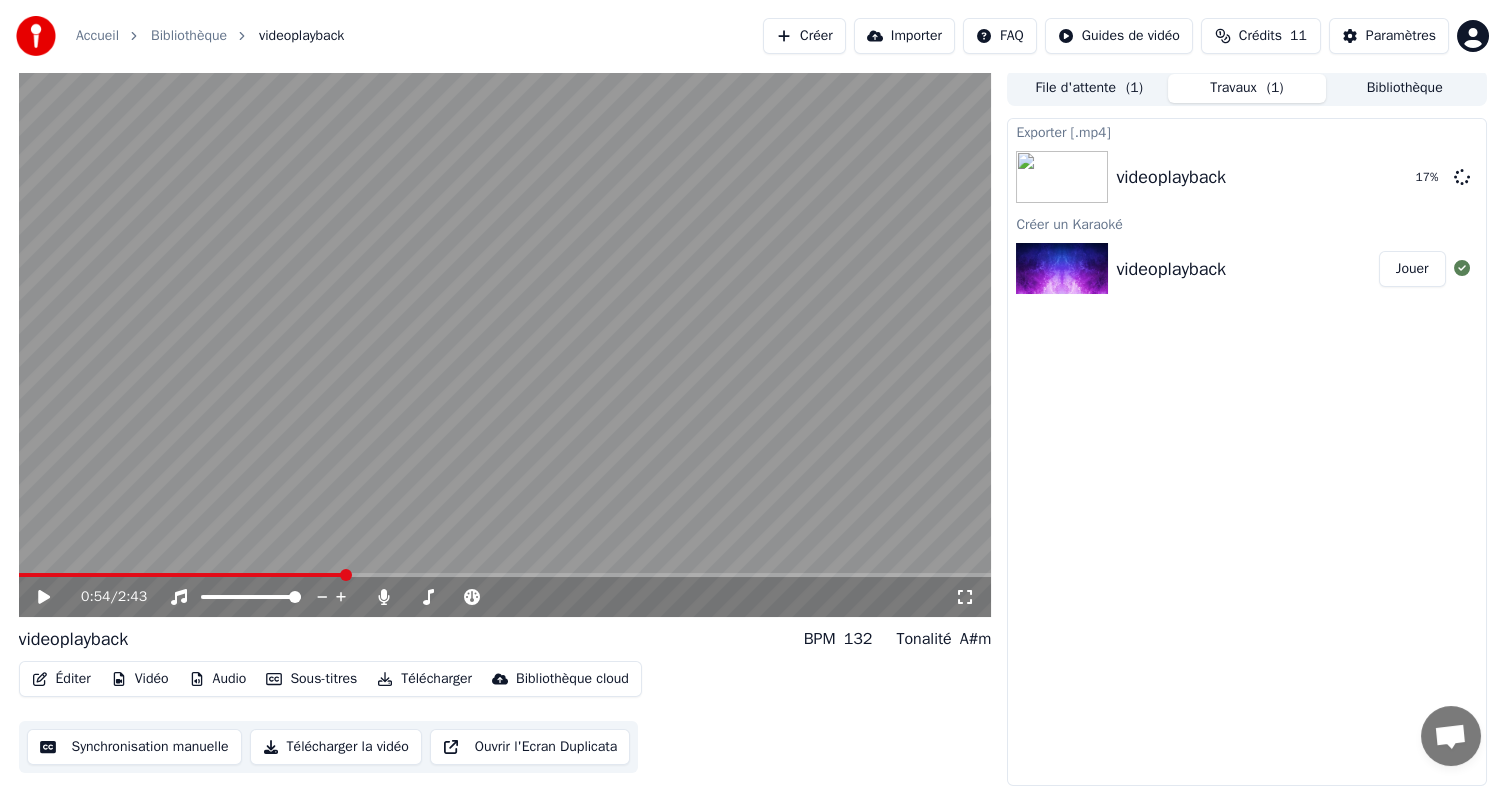 drag, startPoint x: 1103, startPoint y: 453, endPoint x: 1309, endPoint y: 249, distance: 289.91724 